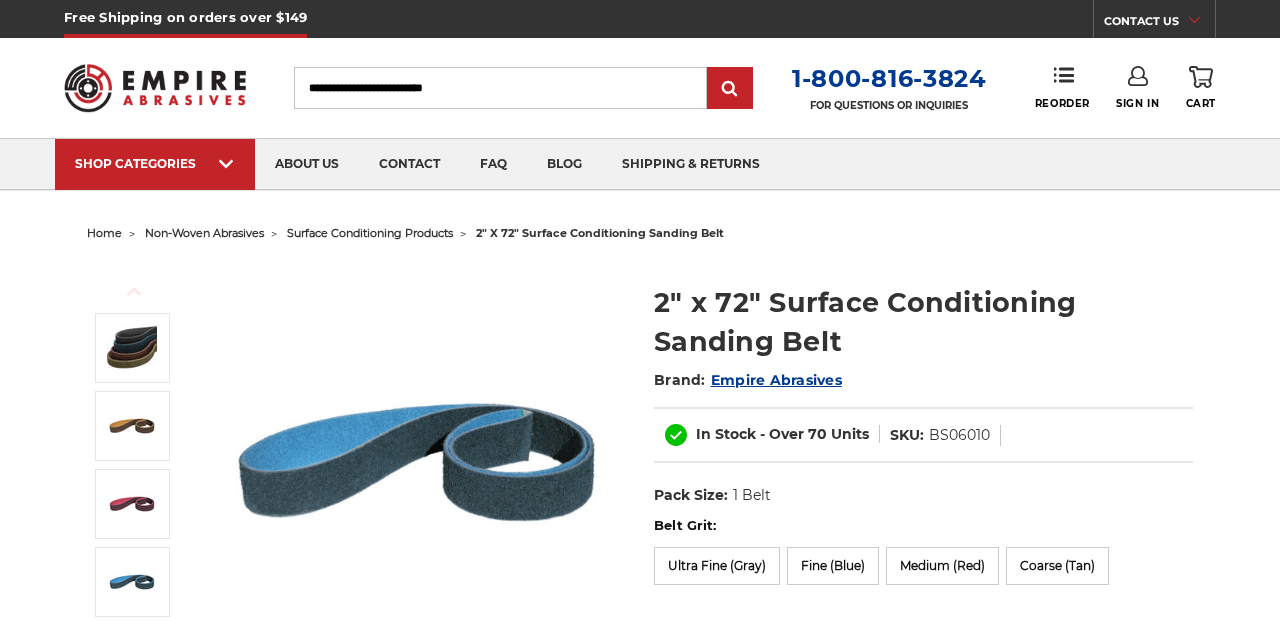 scroll, scrollTop: 0, scrollLeft: 0, axis: both 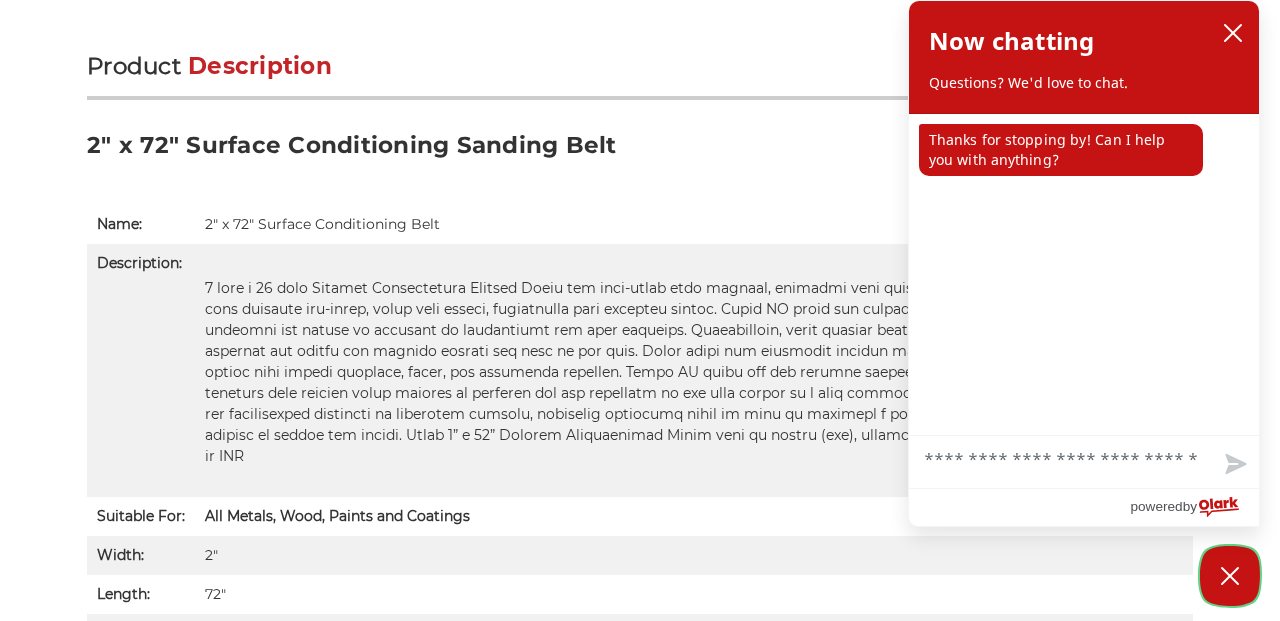click 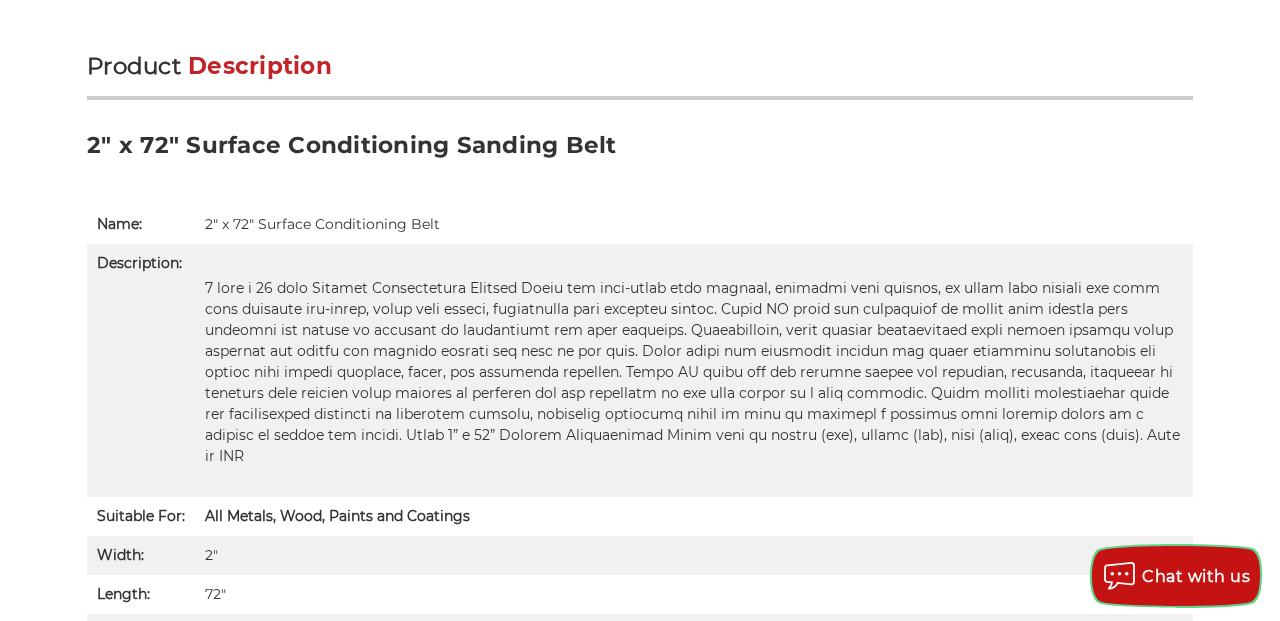 type 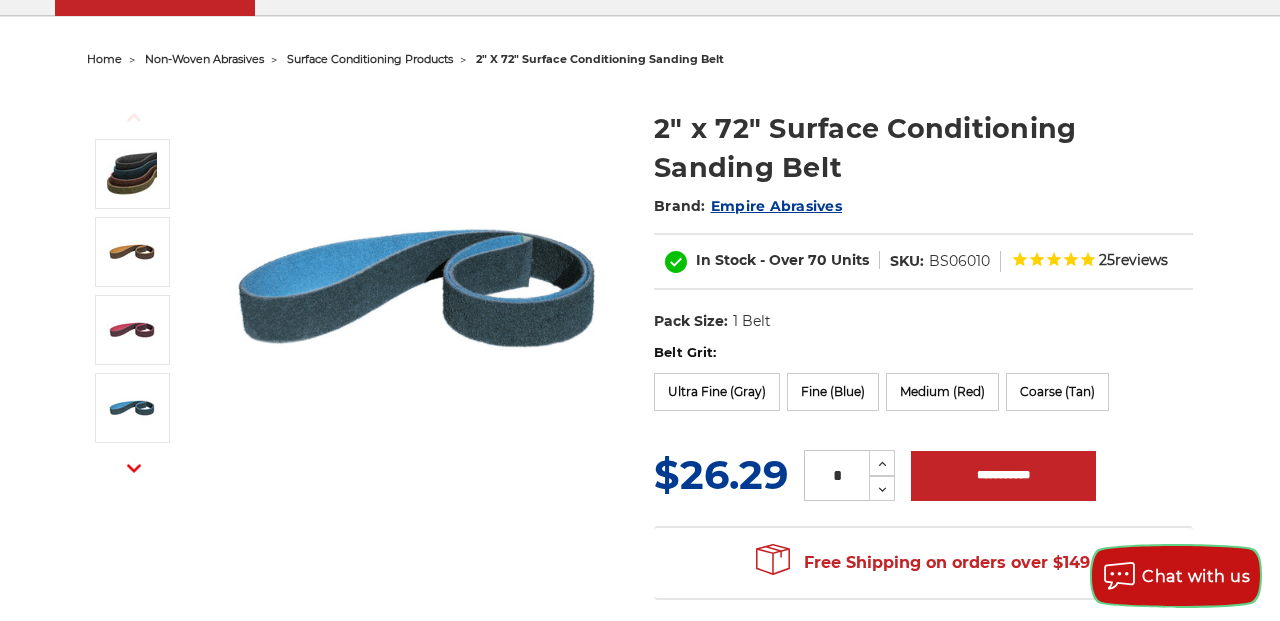 scroll, scrollTop: 126, scrollLeft: 0, axis: vertical 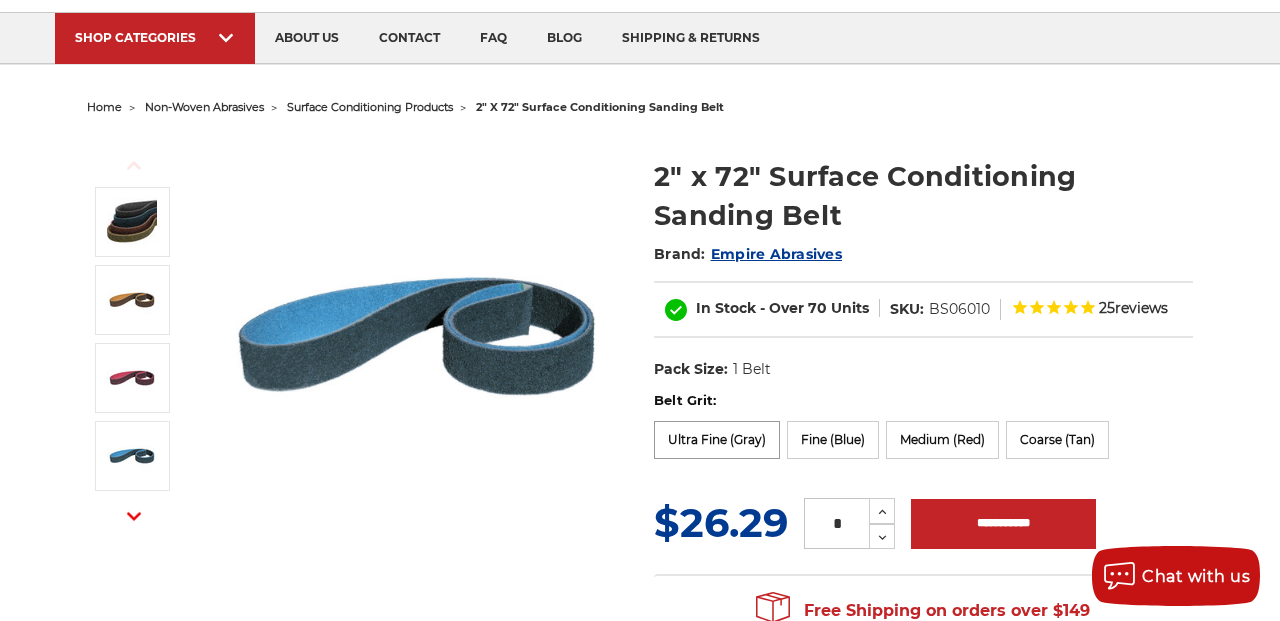 click on "Ultra Fine (Gray)" at bounding box center [717, 440] 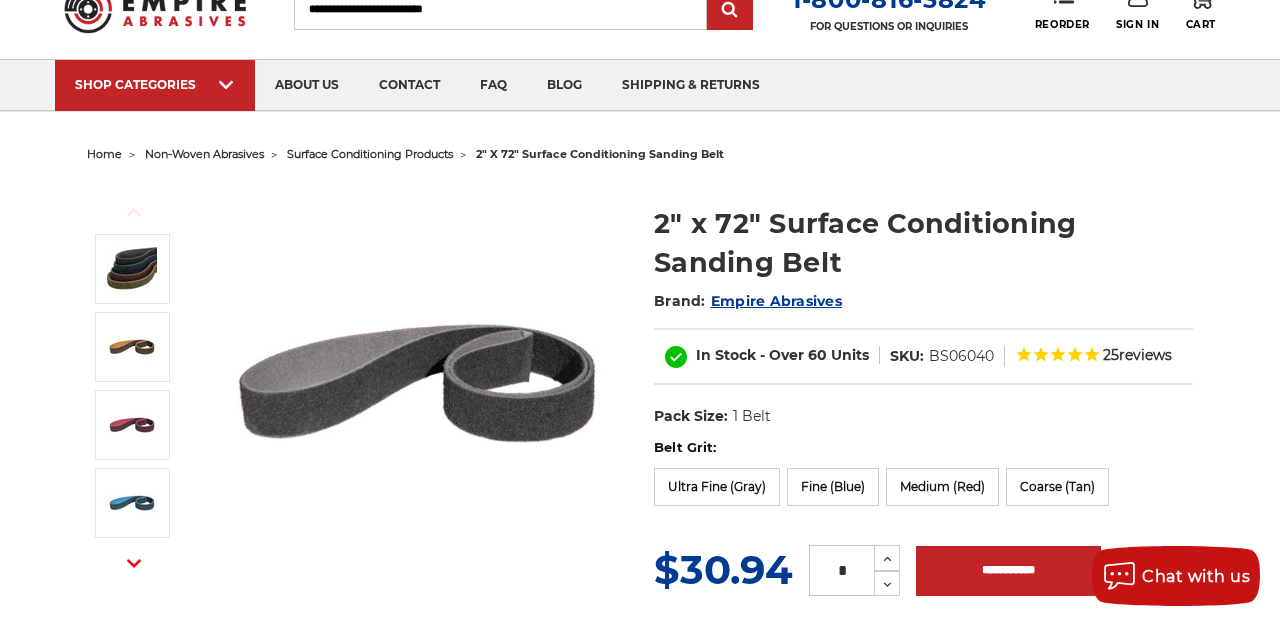 scroll, scrollTop: 76, scrollLeft: 0, axis: vertical 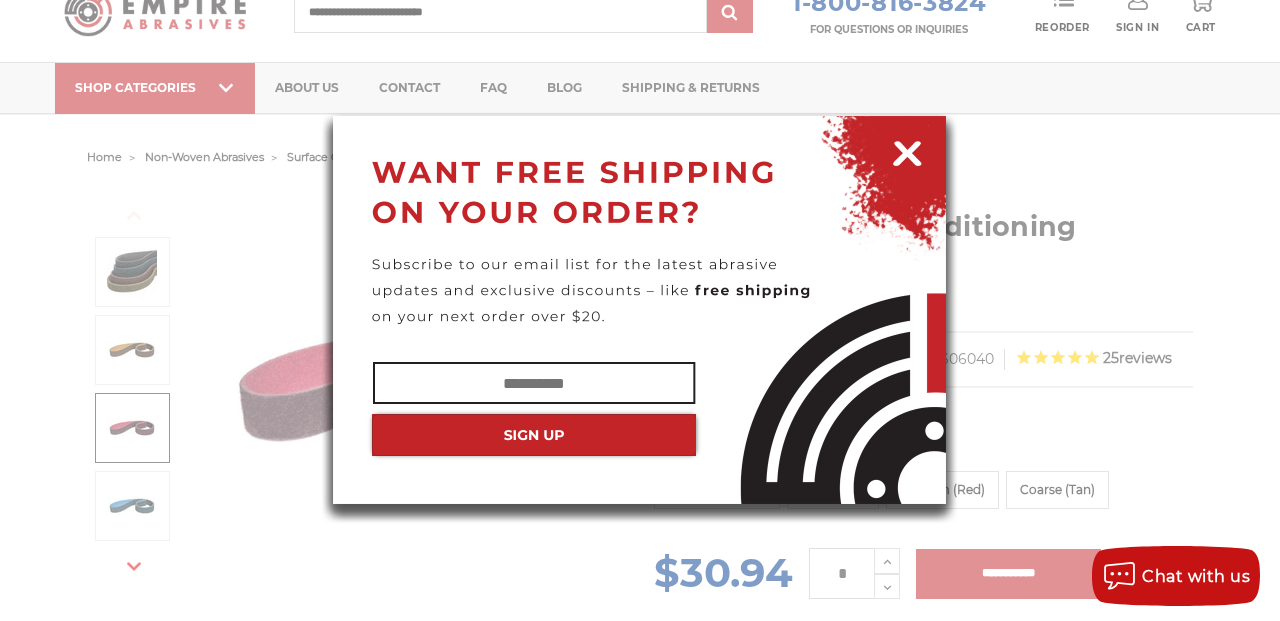 click at bounding box center [907, 150] 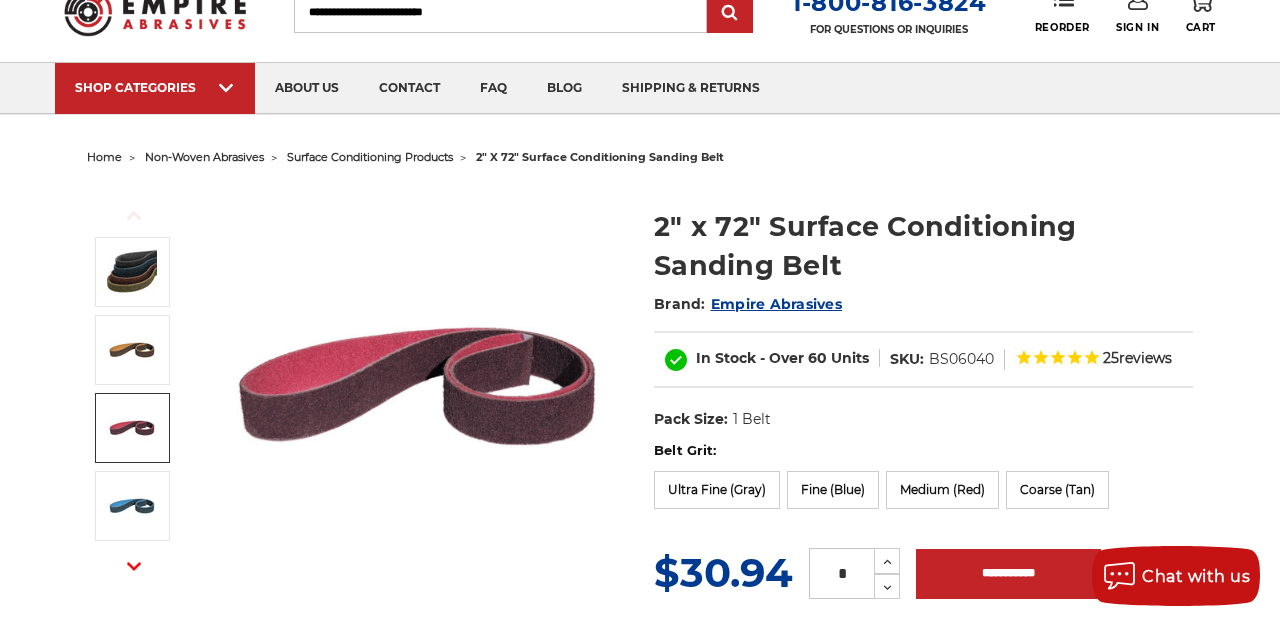 click on "home
non-woven abrasives
surface conditioning products
2" x 72" surface conditioning sanding belt
Previous
Next" at bounding box center (640, 3388) 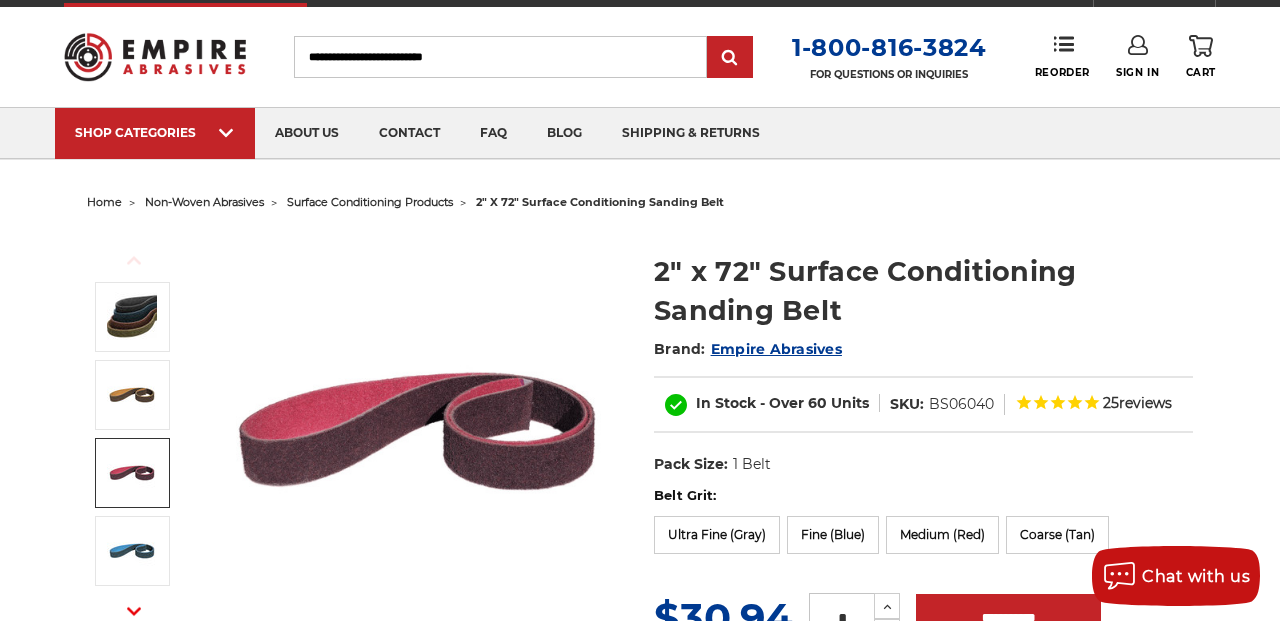 scroll, scrollTop: 28, scrollLeft: 0, axis: vertical 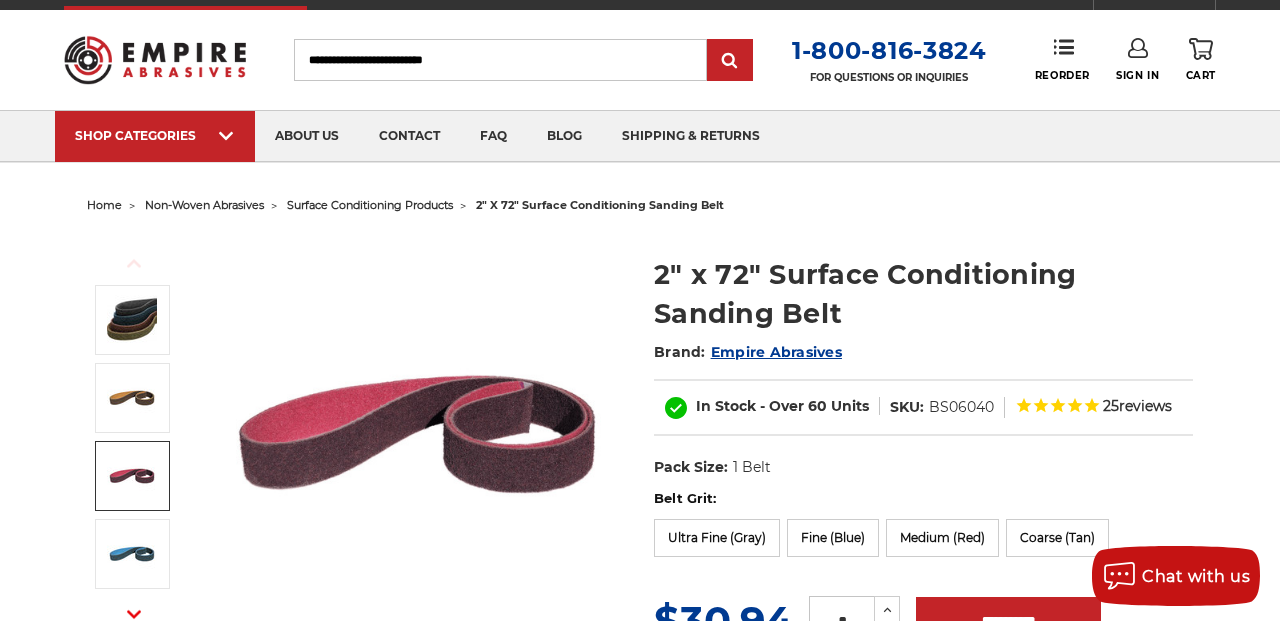 click on "2" x 72" surface conditioning sanding belt" at bounding box center [600, 205] 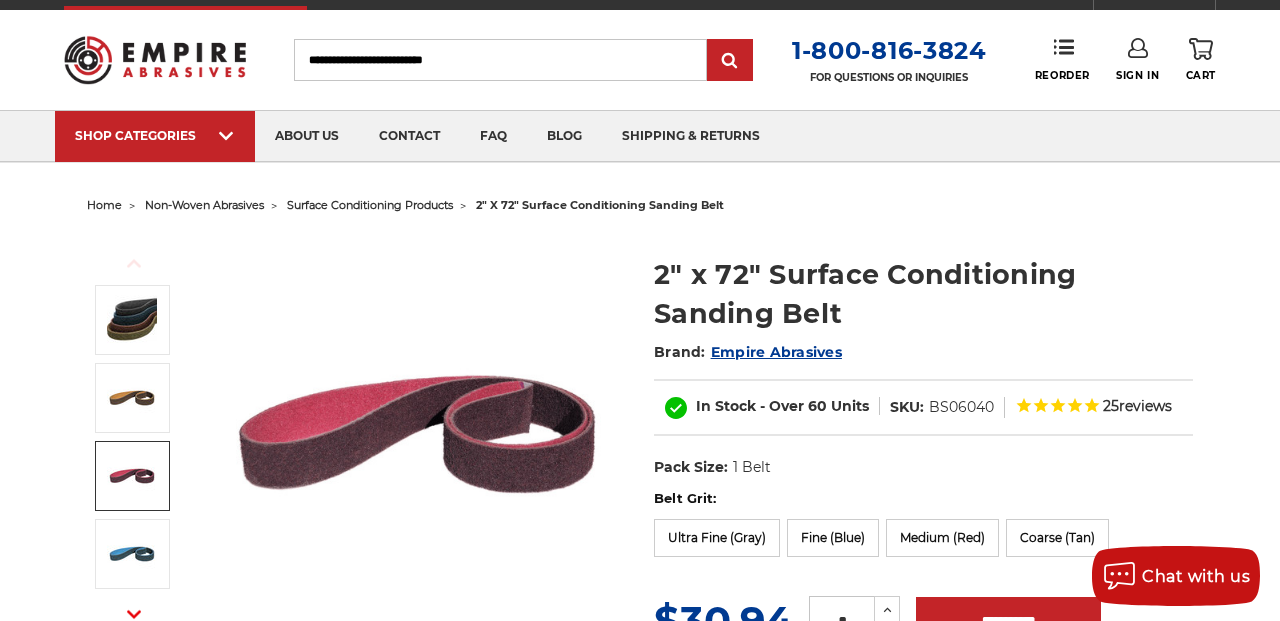 click on "home
non-woven abrasives
surface conditioning products
2" x 72" surface conditioning sanding belt
Previous
Next" at bounding box center (640, 3436) 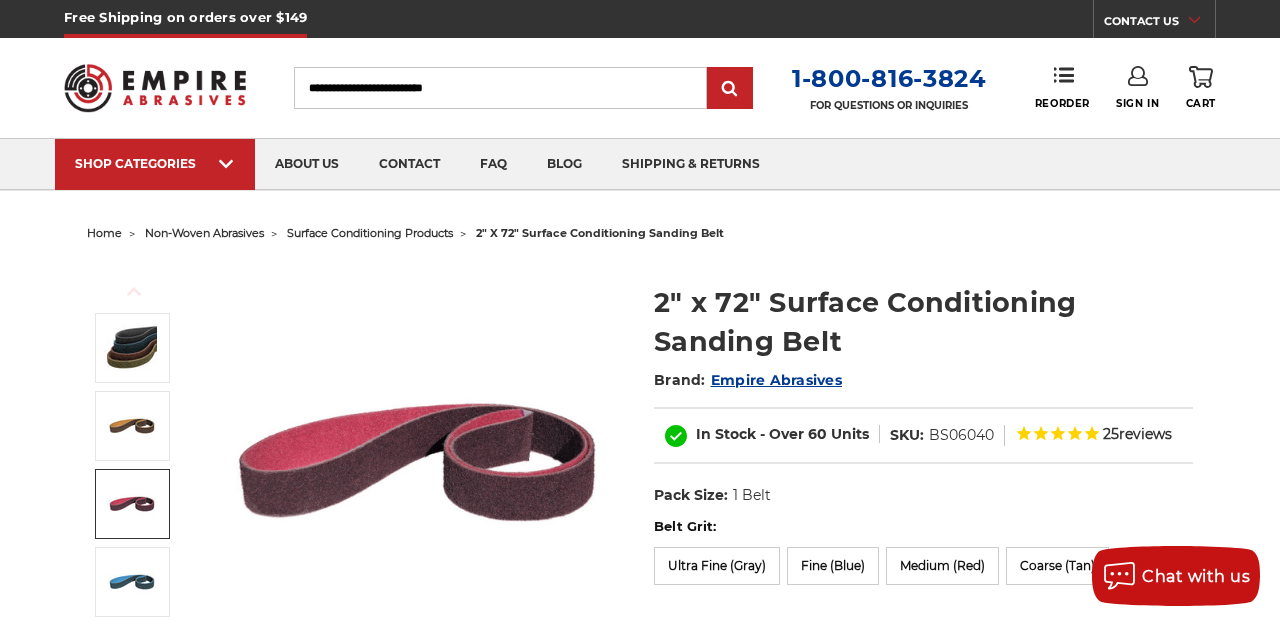 scroll, scrollTop: 0, scrollLeft: 0, axis: both 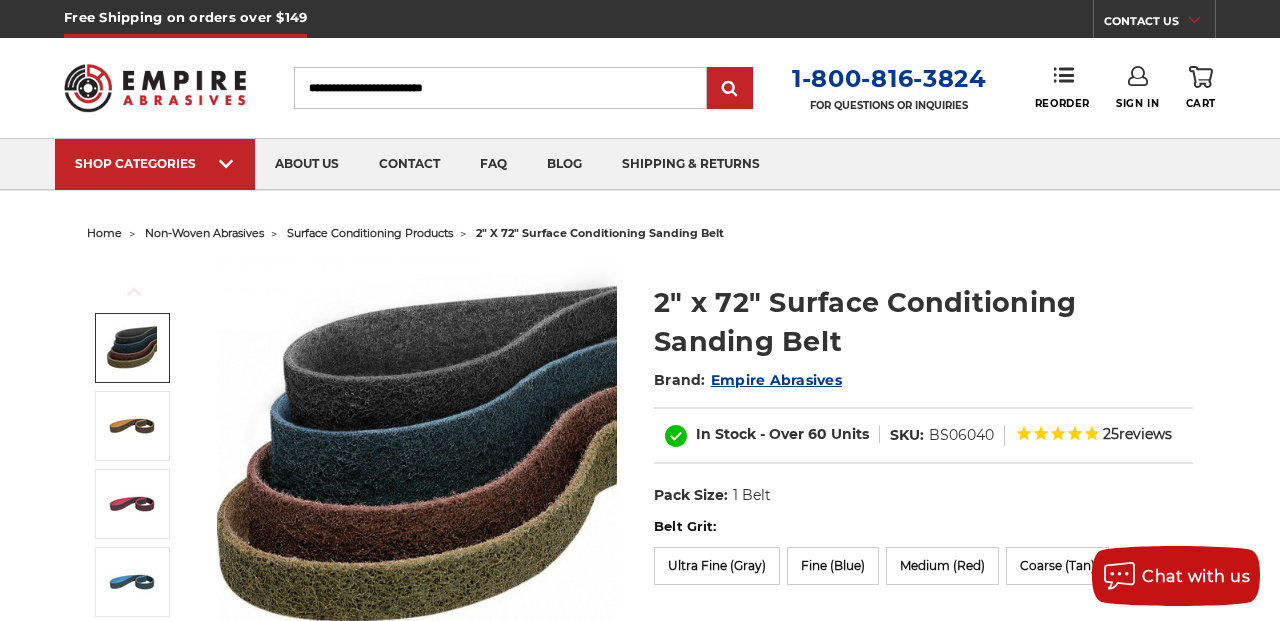 click at bounding box center [132, 348] 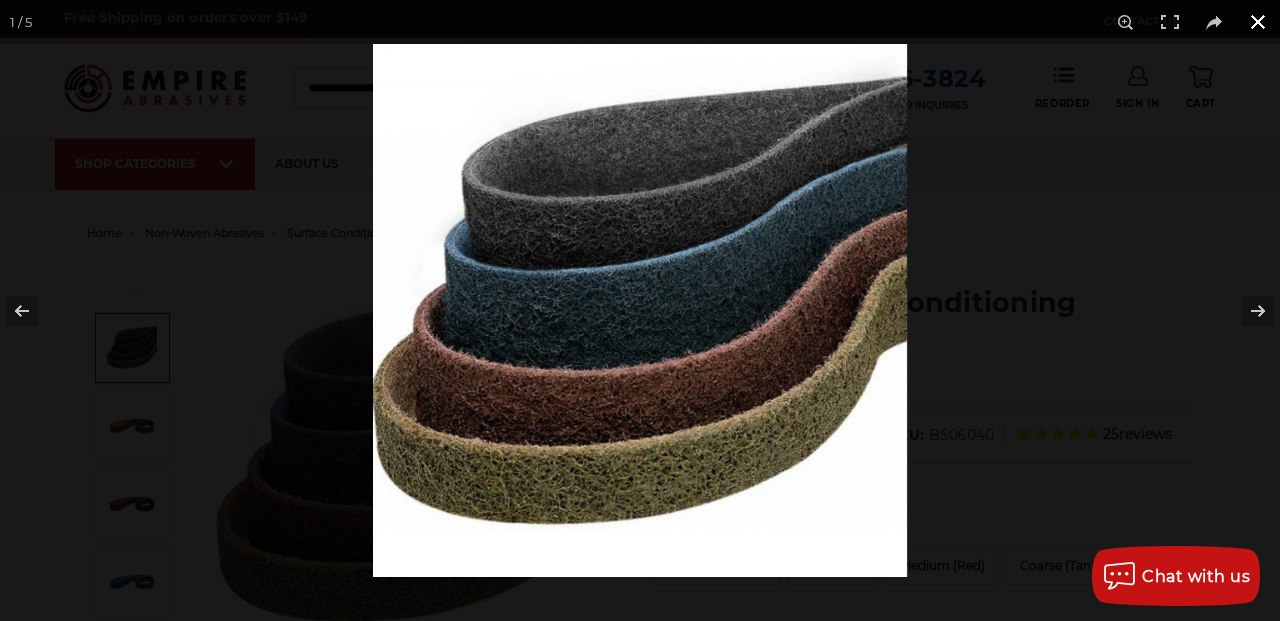 click at bounding box center (1258, 22) 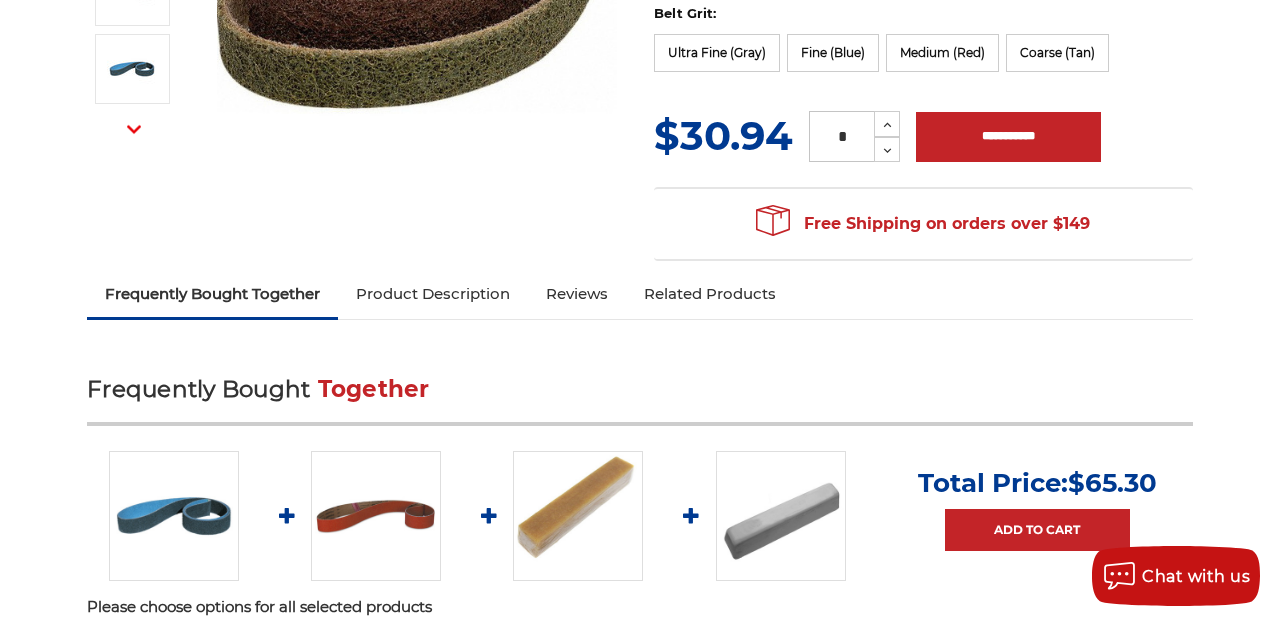 scroll, scrollTop: 514, scrollLeft: 0, axis: vertical 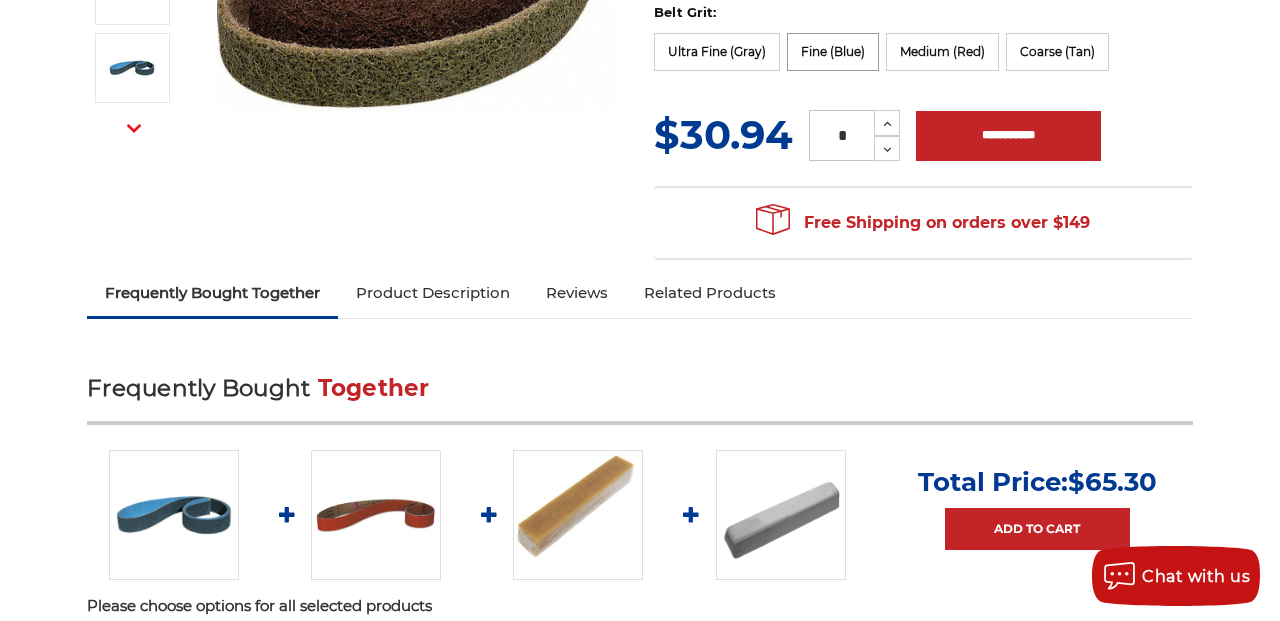 click on "Fine (Blue)" at bounding box center (833, 52) 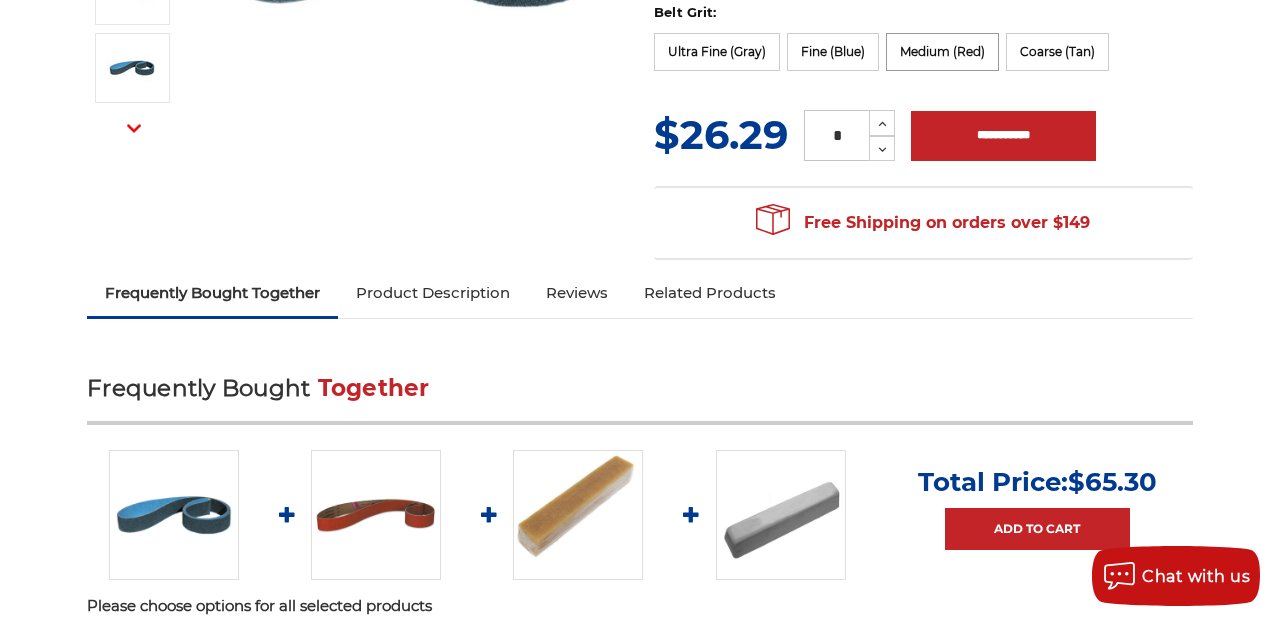 click on "Medium (Red)" at bounding box center [942, 52] 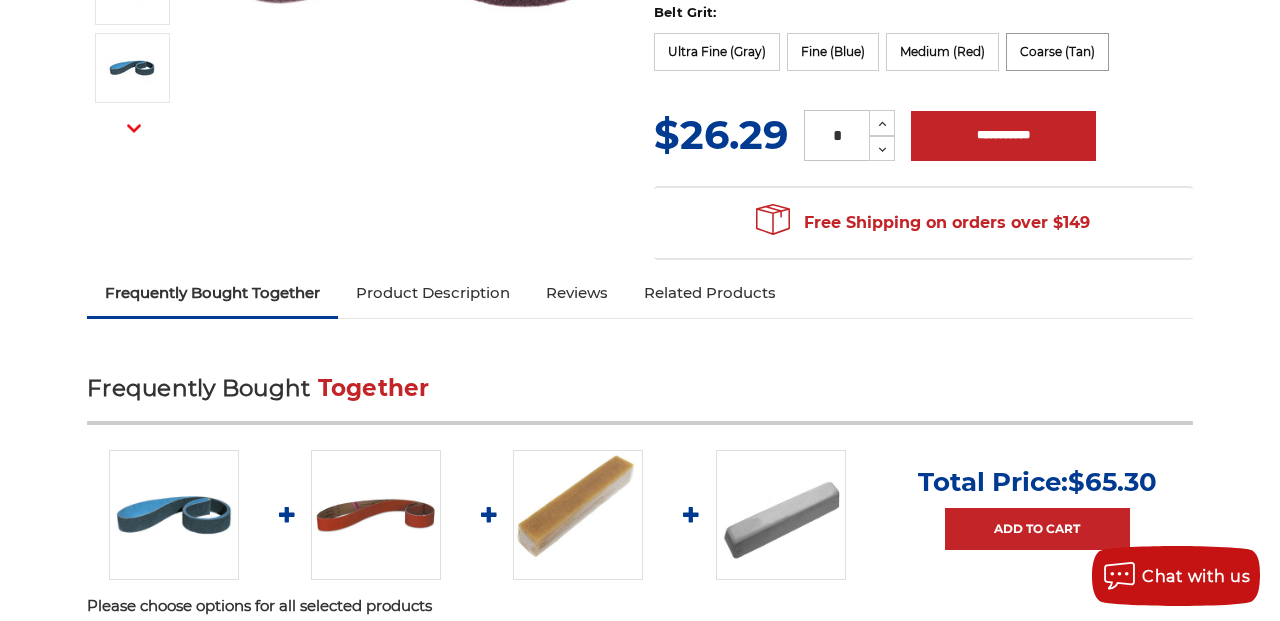 click on "Coarse (Tan)" at bounding box center (1057, 52) 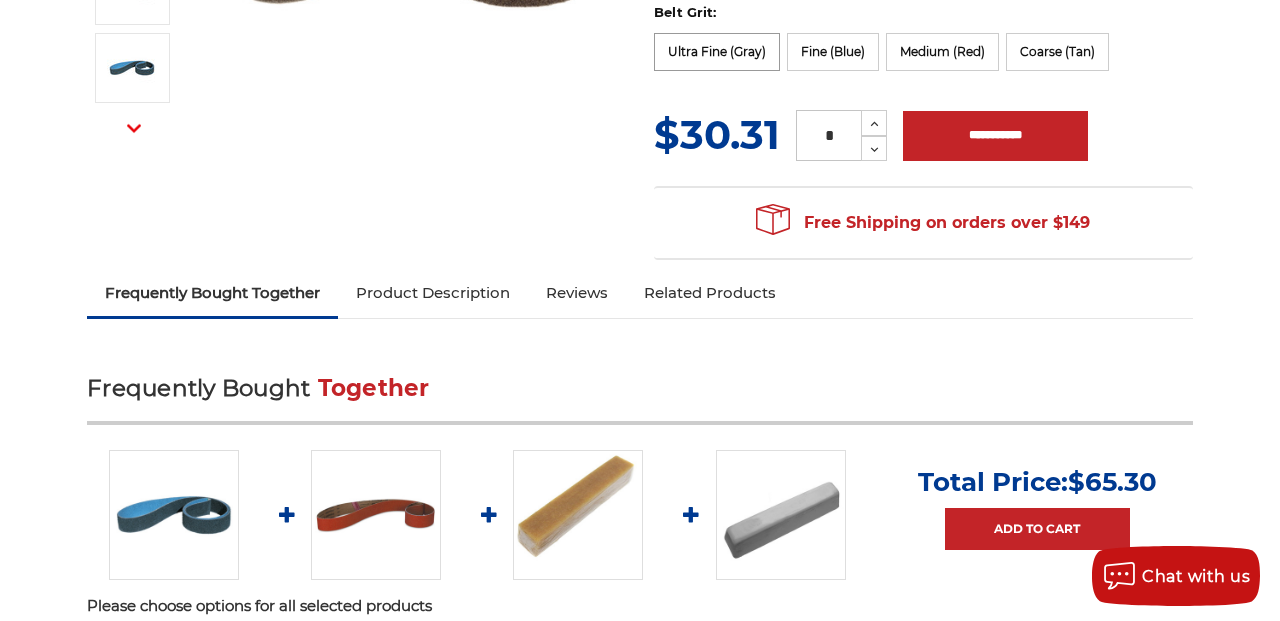 click on "Ultra Fine (Gray)" at bounding box center [717, 52] 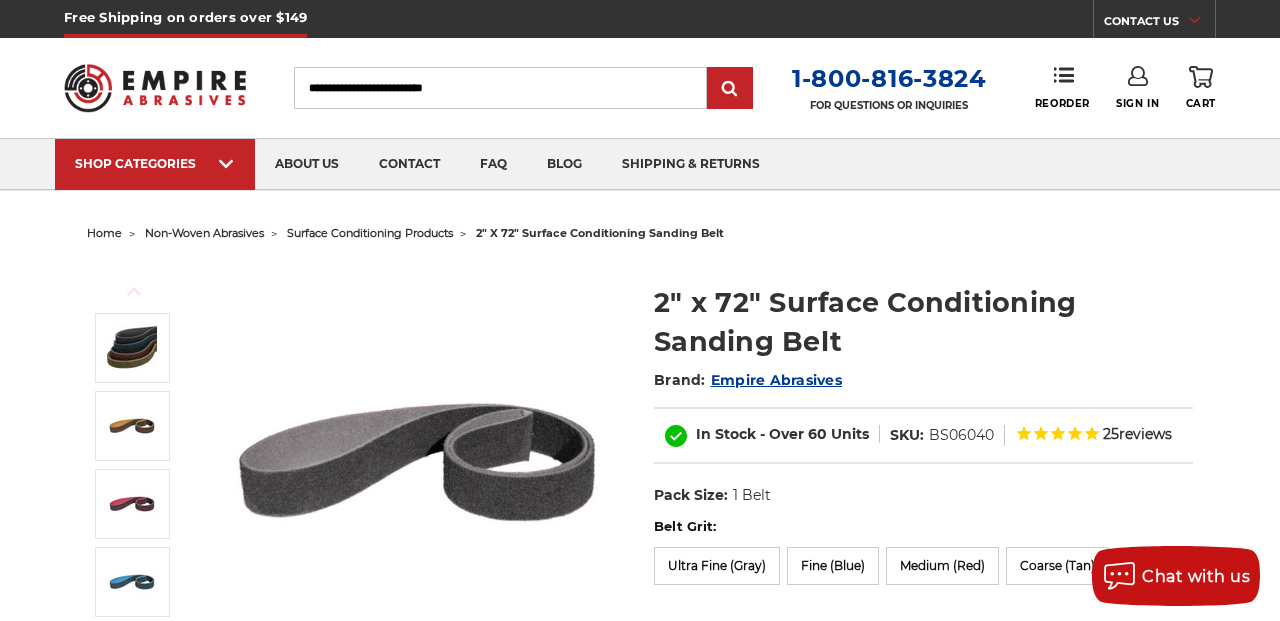 scroll, scrollTop: 0, scrollLeft: 0, axis: both 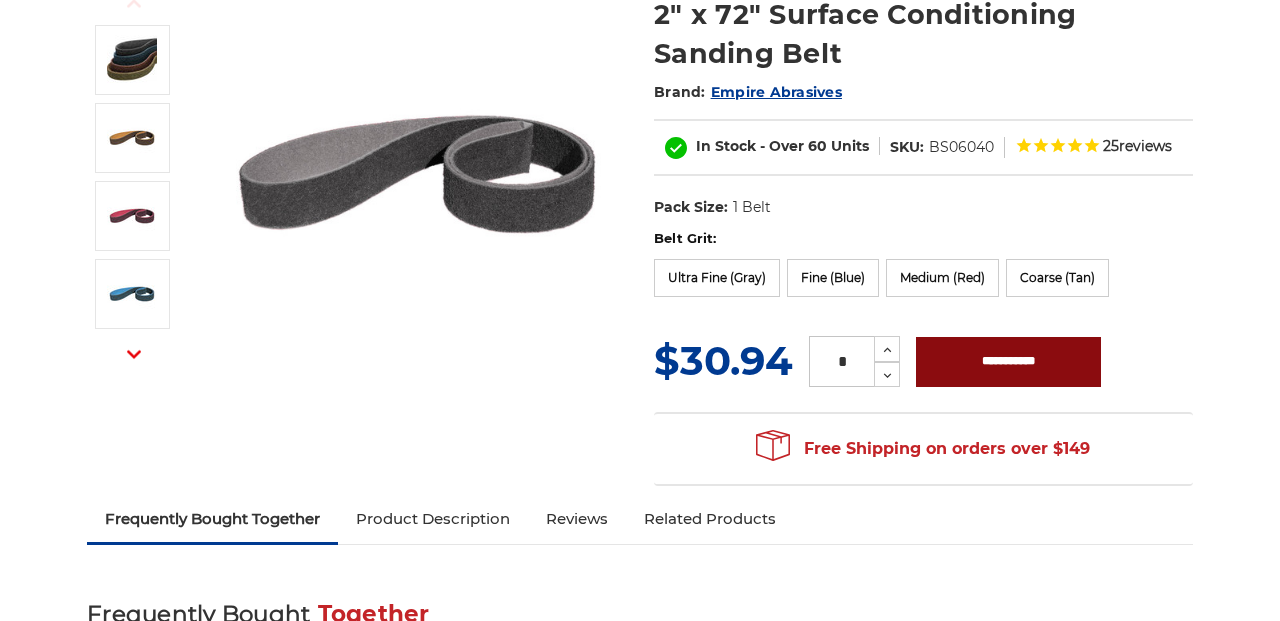 click on "**********" at bounding box center [1008, 362] 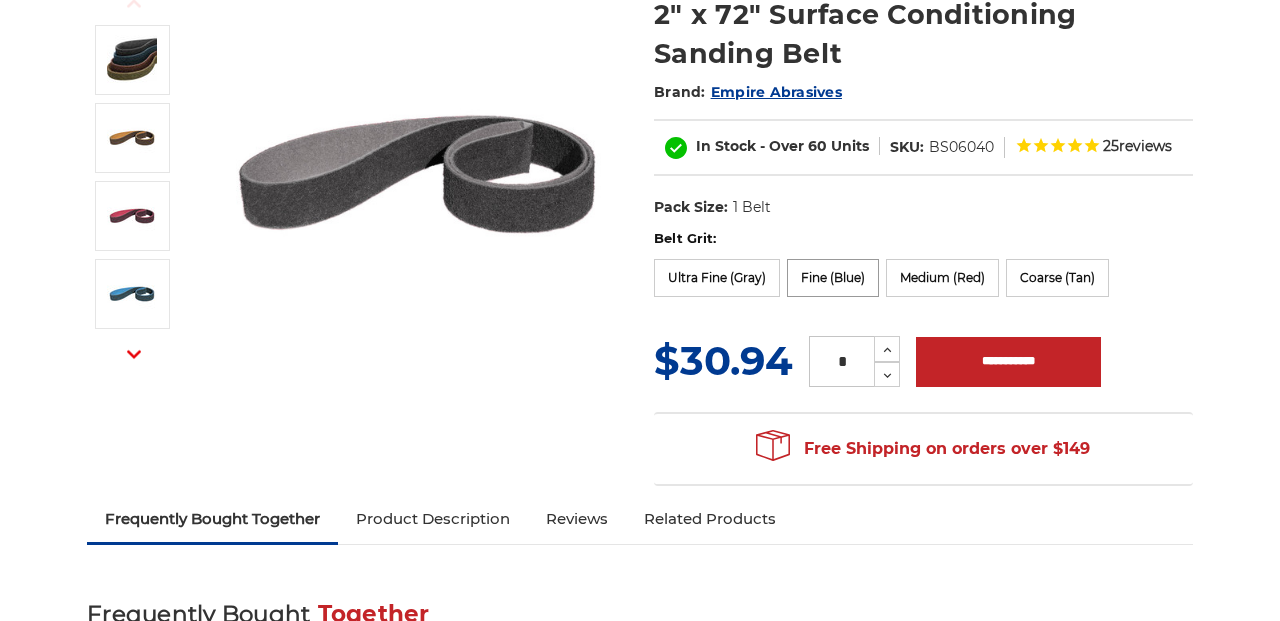 click on "Fine (Blue)" at bounding box center [833, 278] 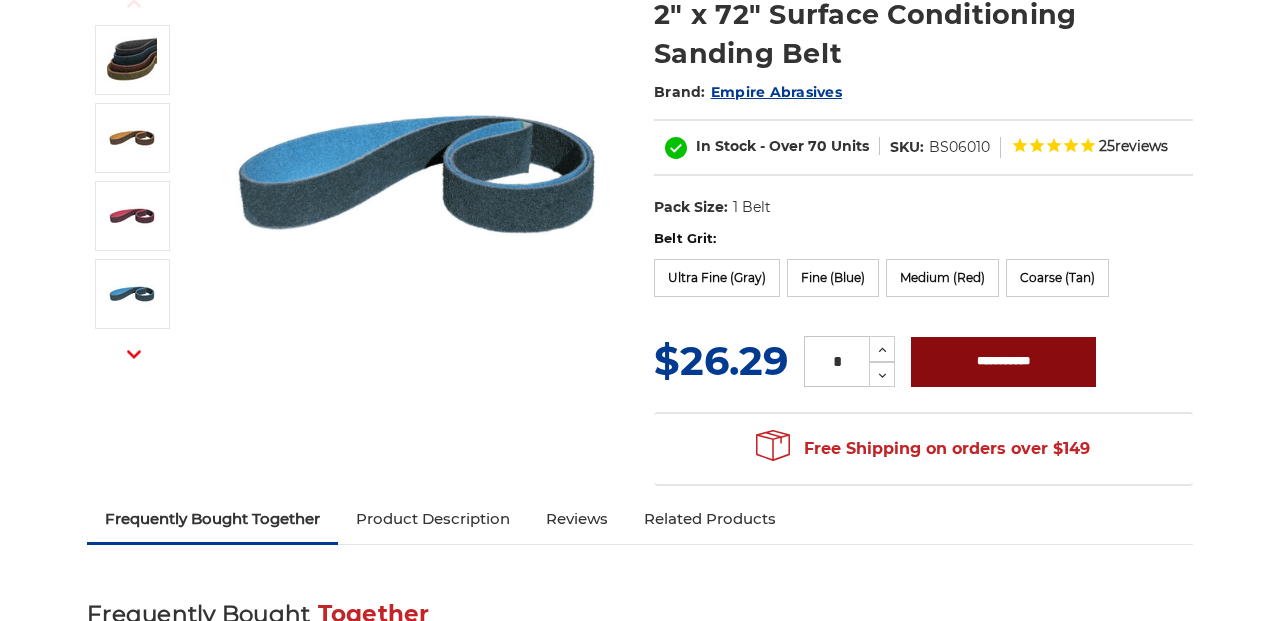 click on "**********" at bounding box center (1003, 362) 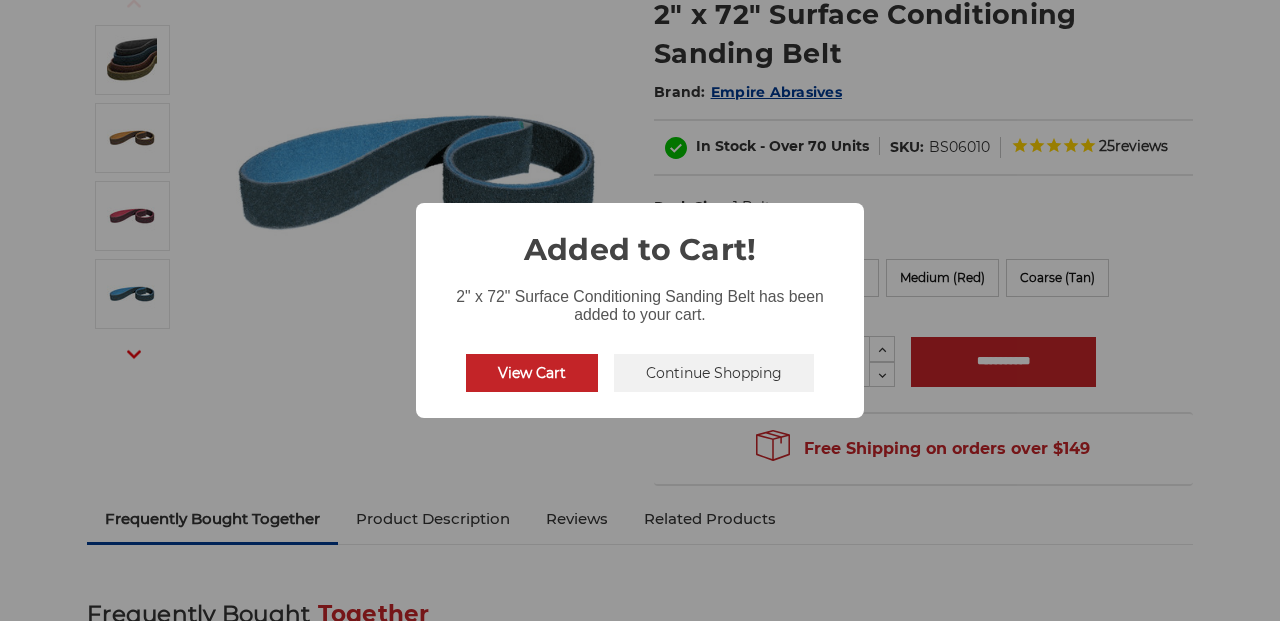 click on "× Added to Cart! 2" x 72" Surface Conditioning Sanding Belt has been added to your cart. View Cart No Continue Shopping" at bounding box center [640, 310] 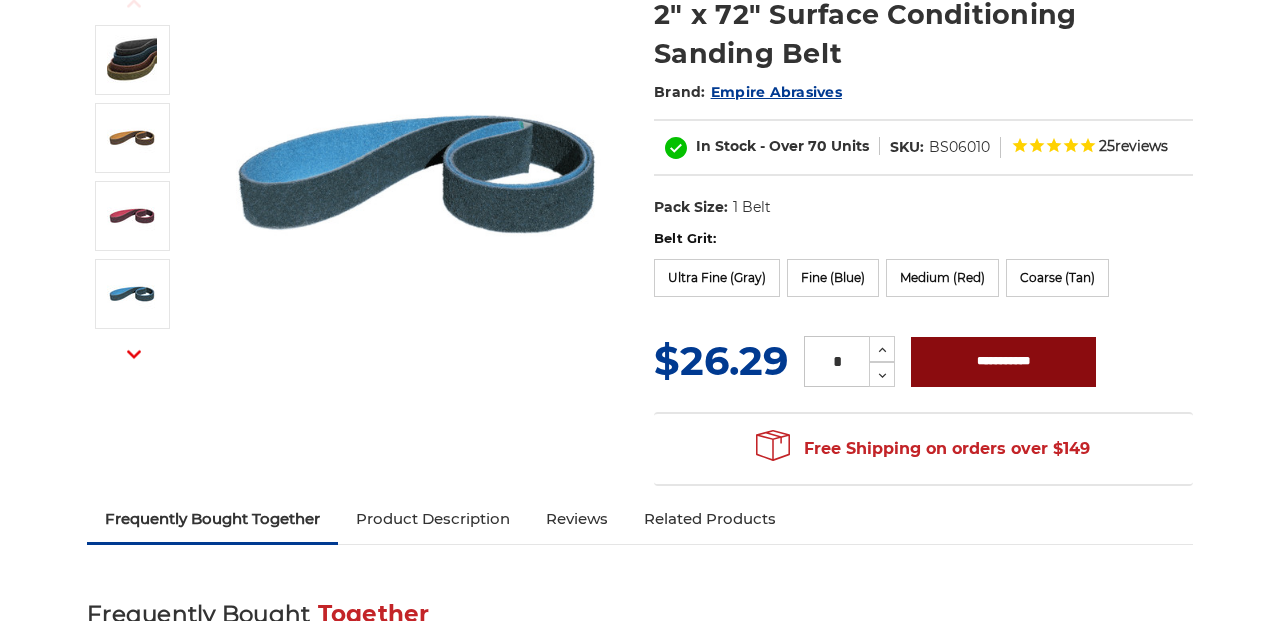 click on "**********" at bounding box center (1003, 362) 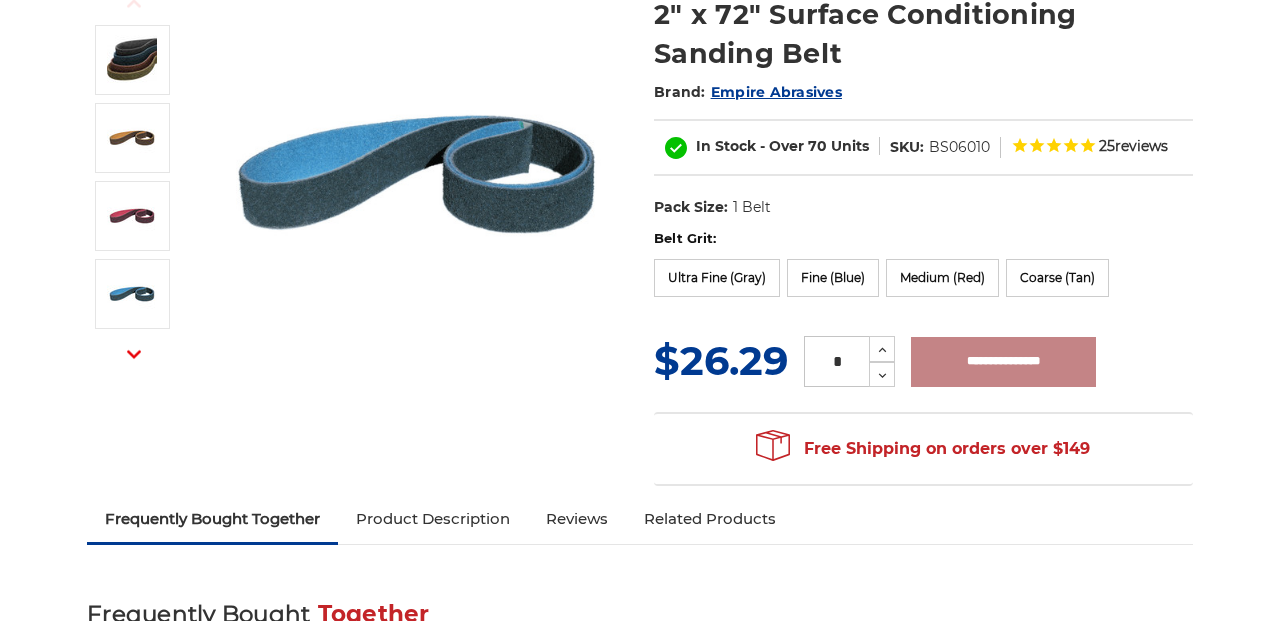 type on "**********" 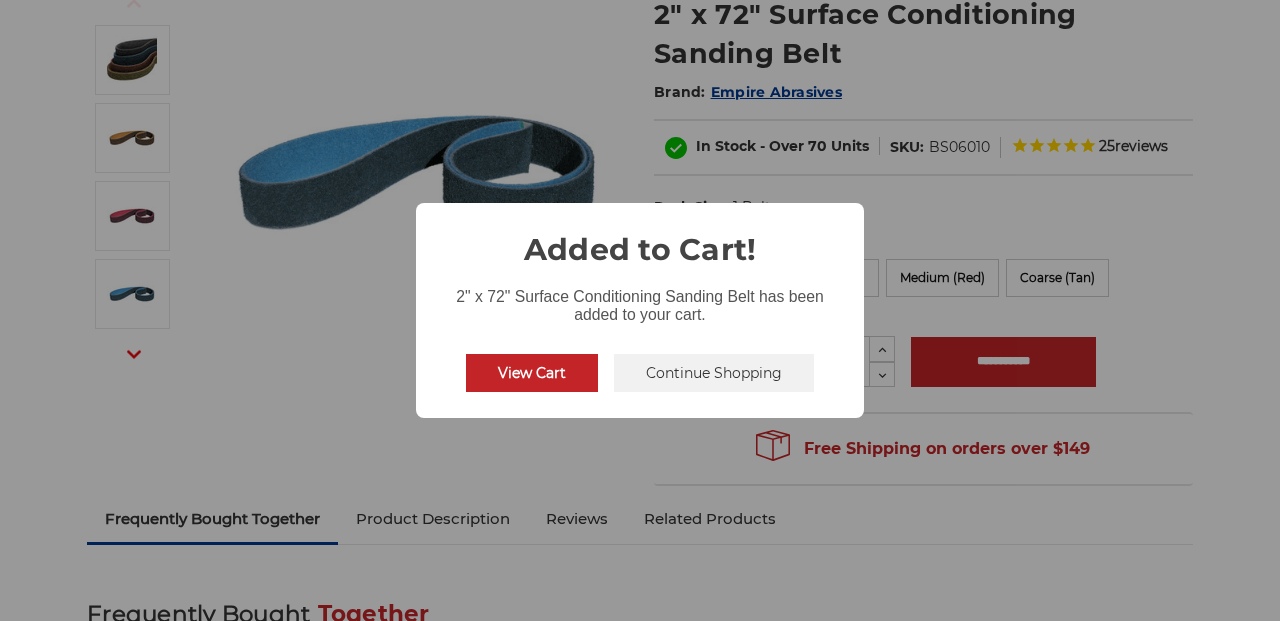 click on "View Cart" at bounding box center [532, 373] 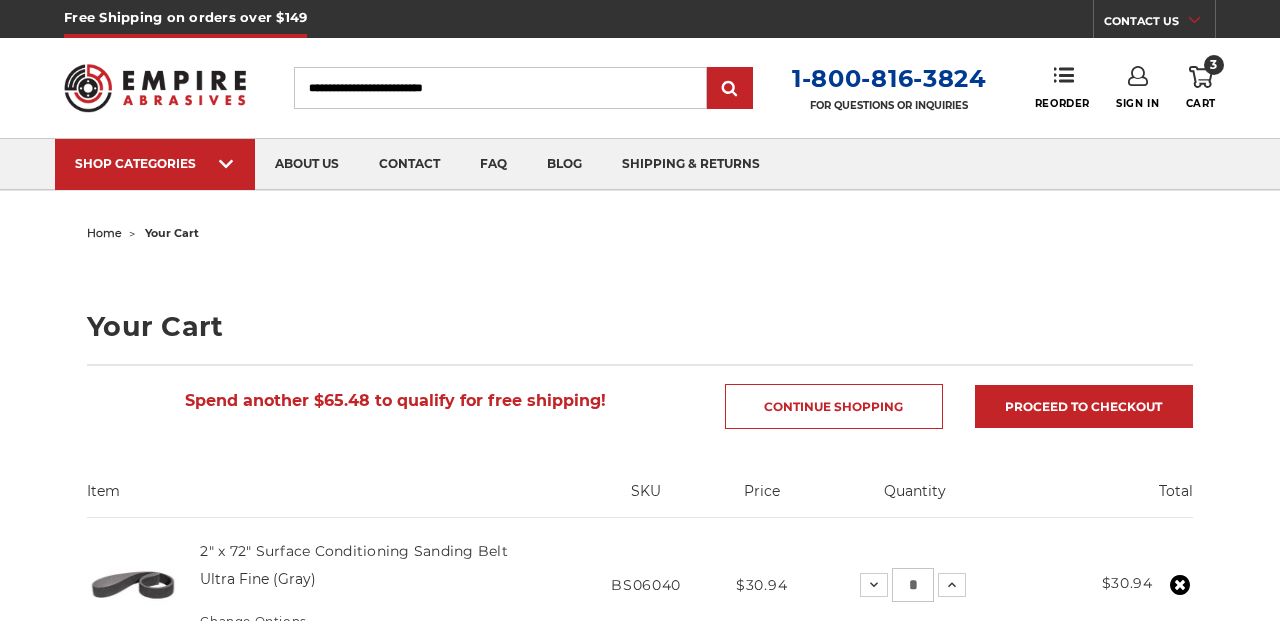 scroll, scrollTop: 0, scrollLeft: 0, axis: both 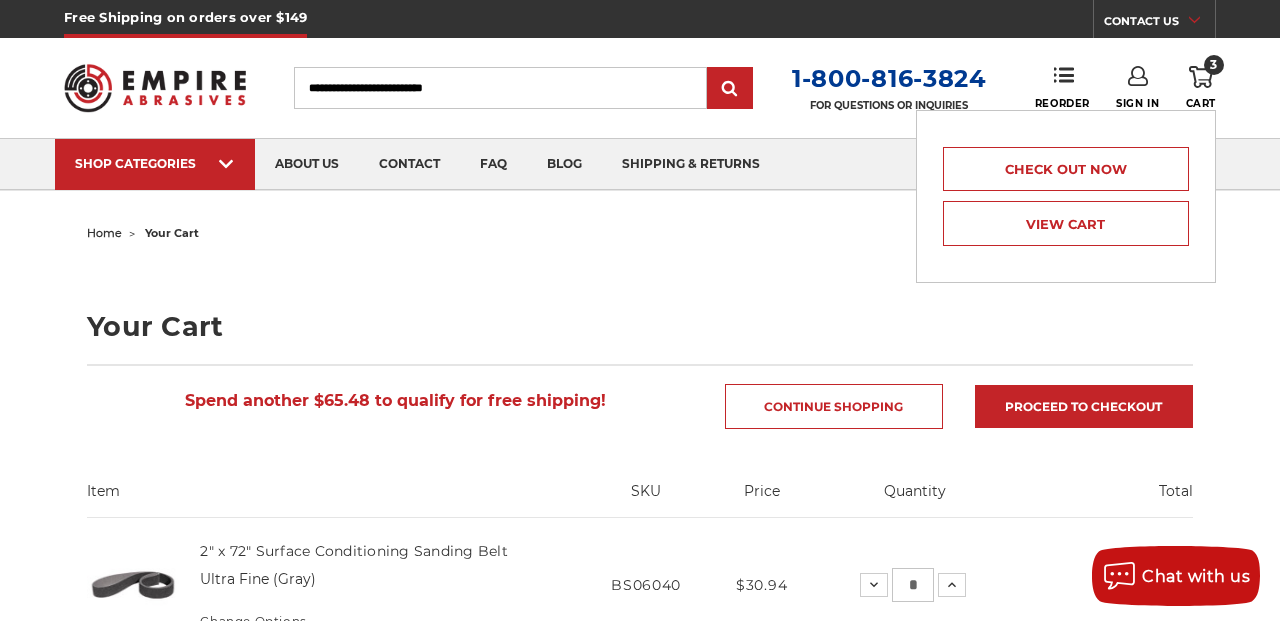 click on "Total
$30.94" at bounding box center [1106, 585] 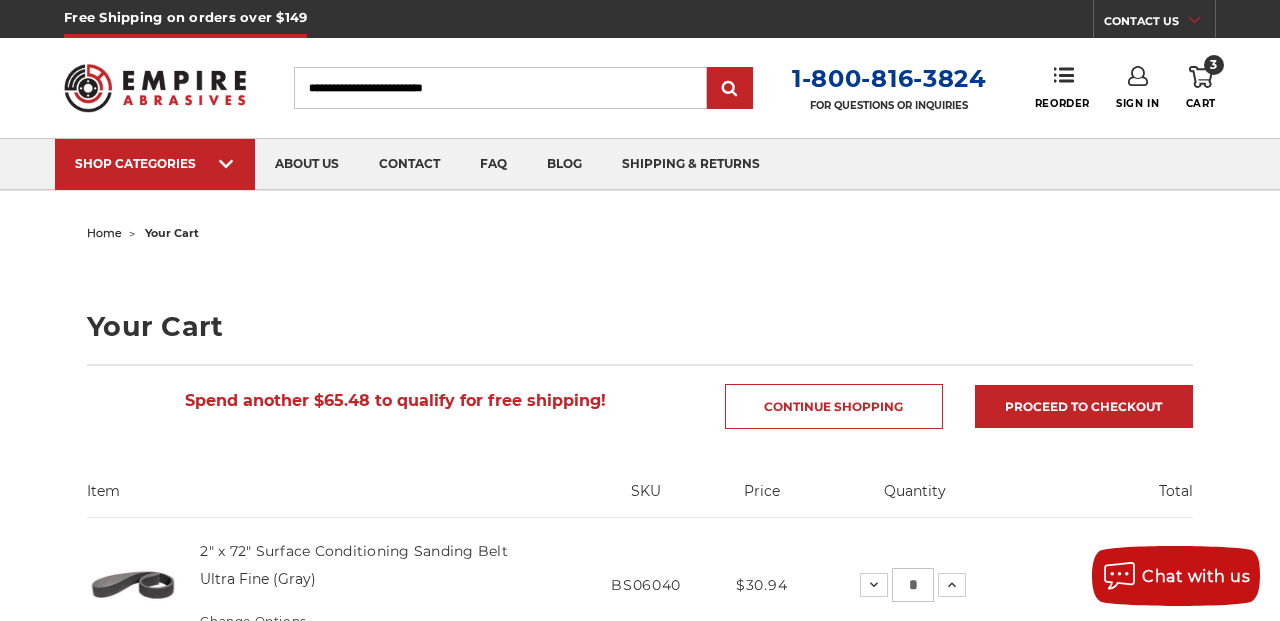 scroll, scrollTop: 0, scrollLeft: 0, axis: both 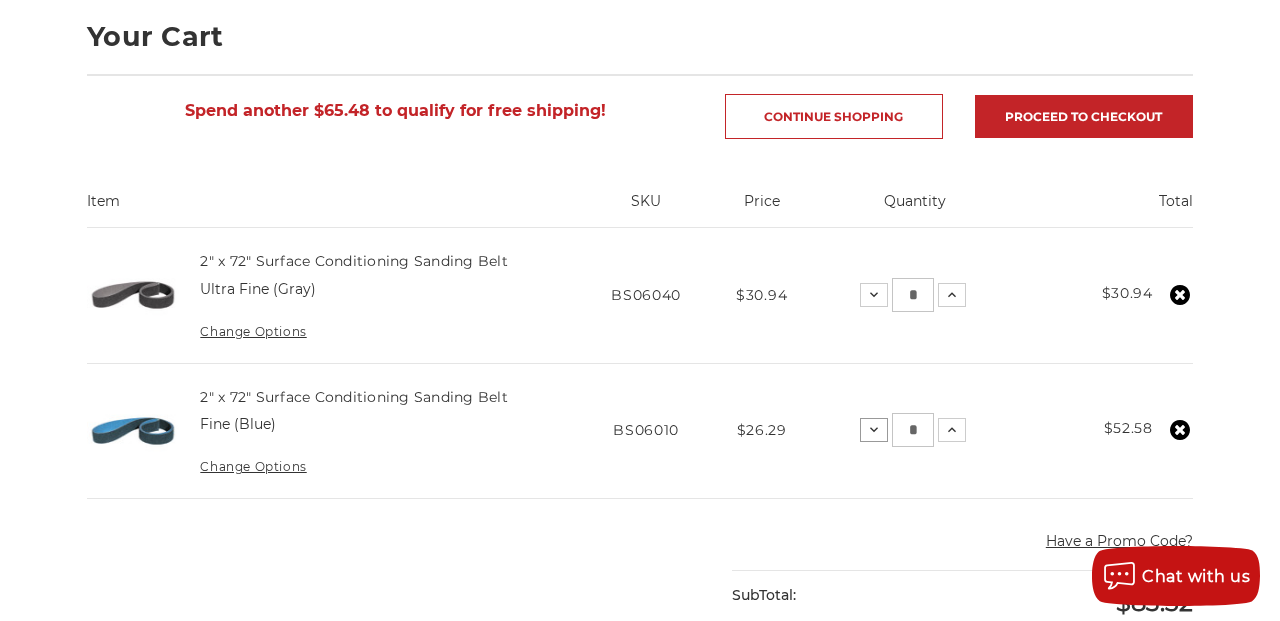 click 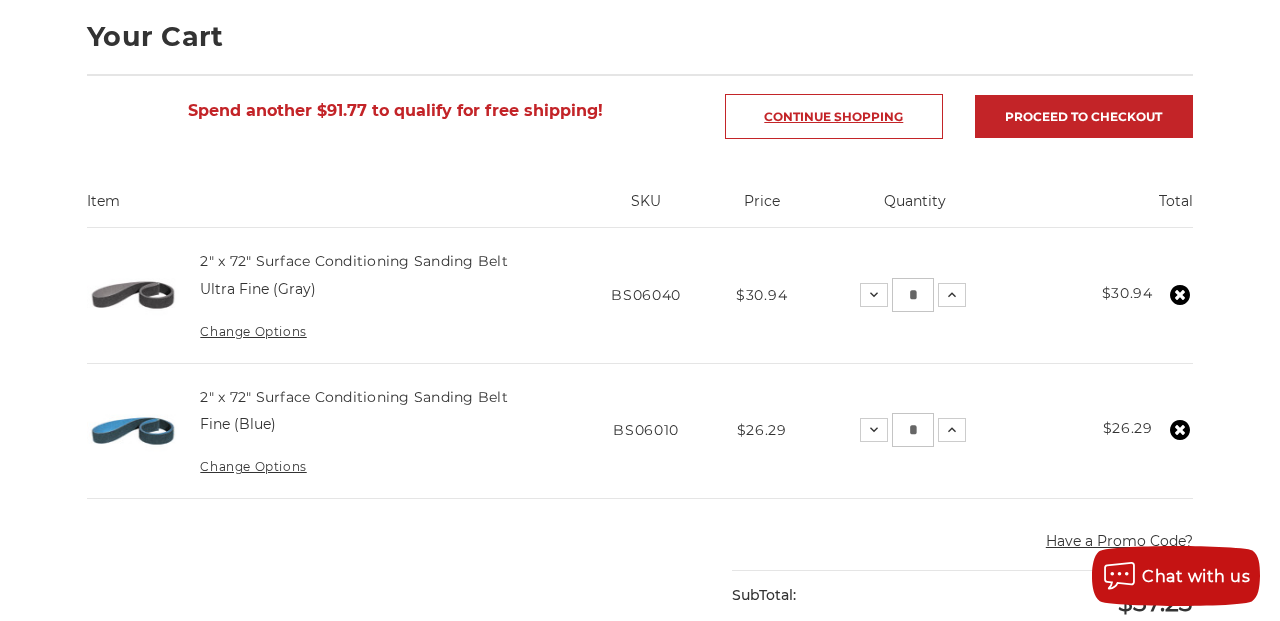 click on "Continue Shopping" at bounding box center [834, 116] 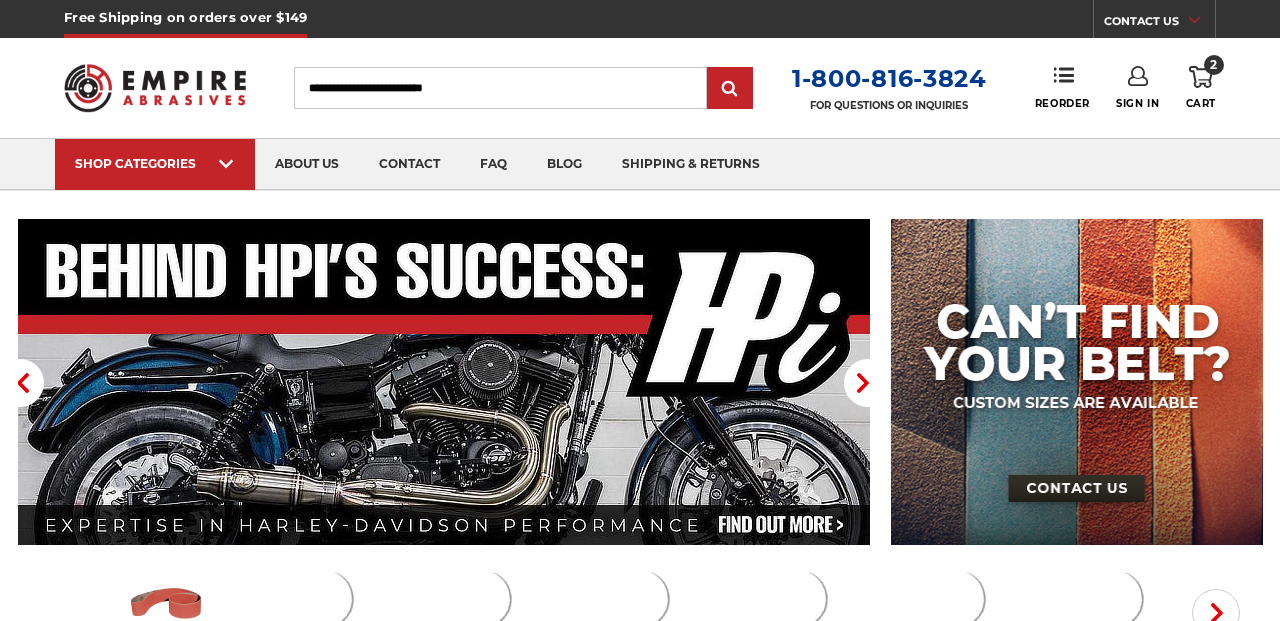 scroll, scrollTop: 0, scrollLeft: 0, axis: both 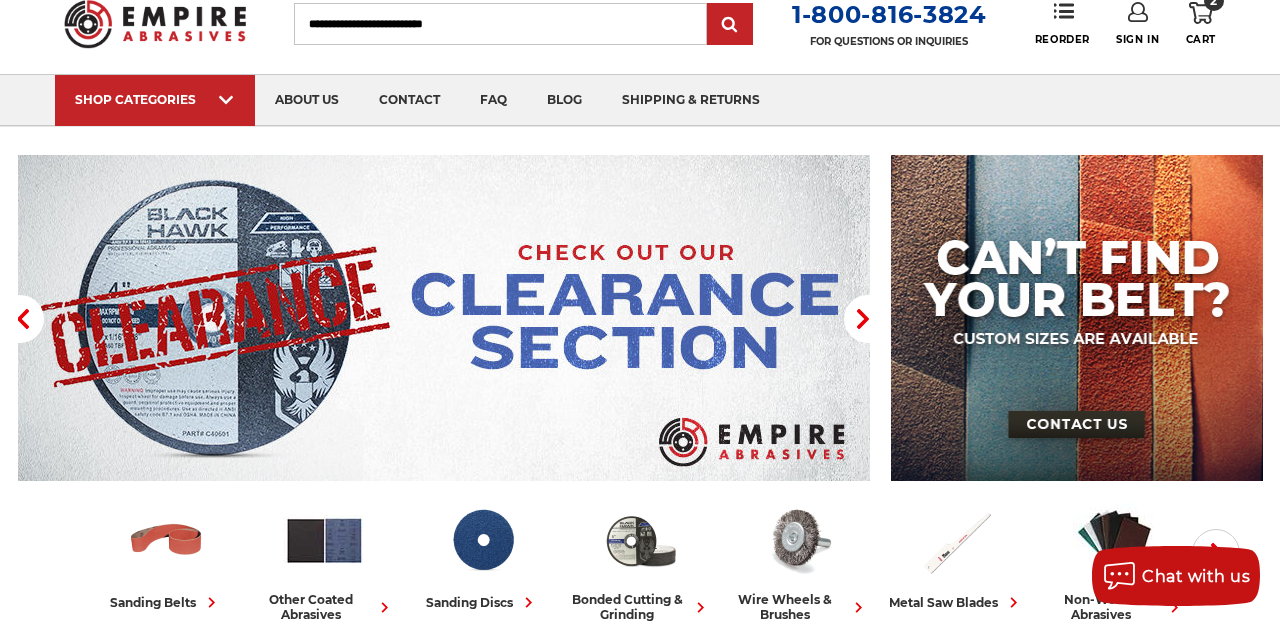 click on "Search" at bounding box center (500, 24) 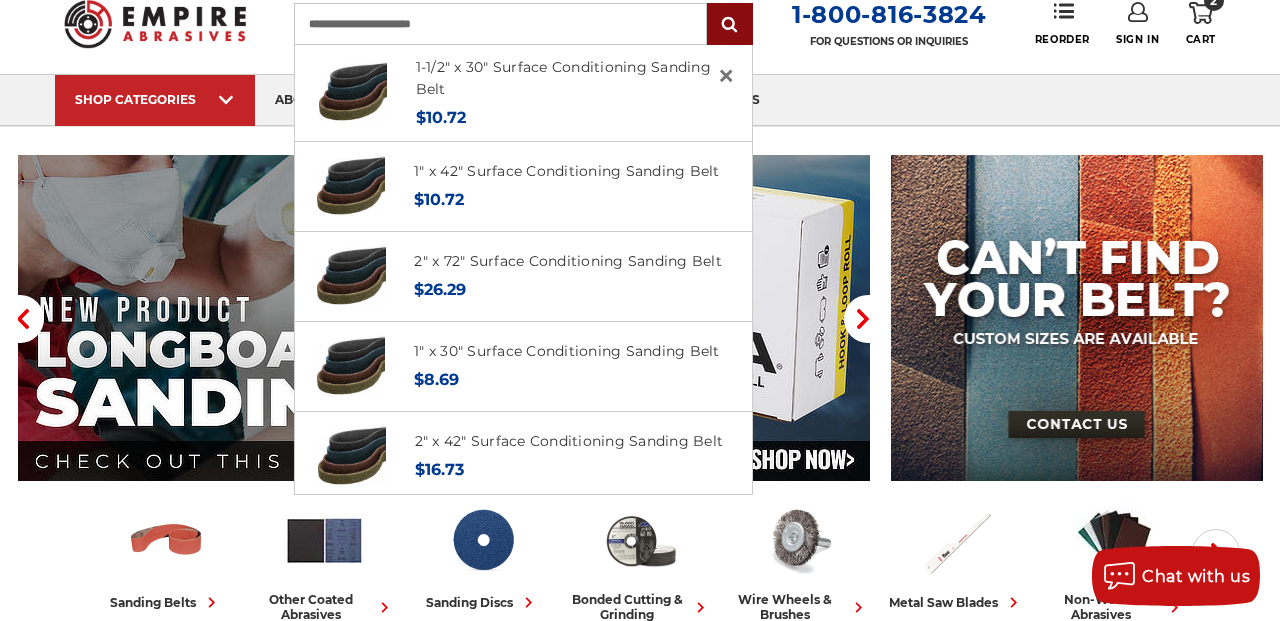 type on "**********" 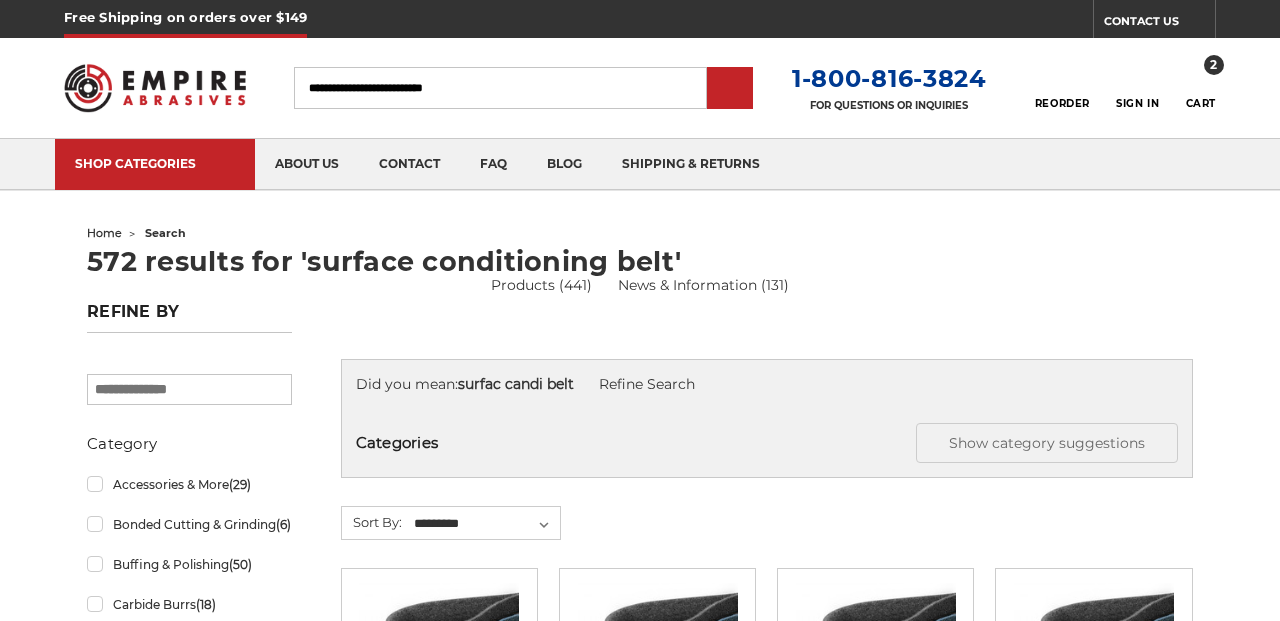 scroll, scrollTop: 0, scrollLeft: 0, axis: both 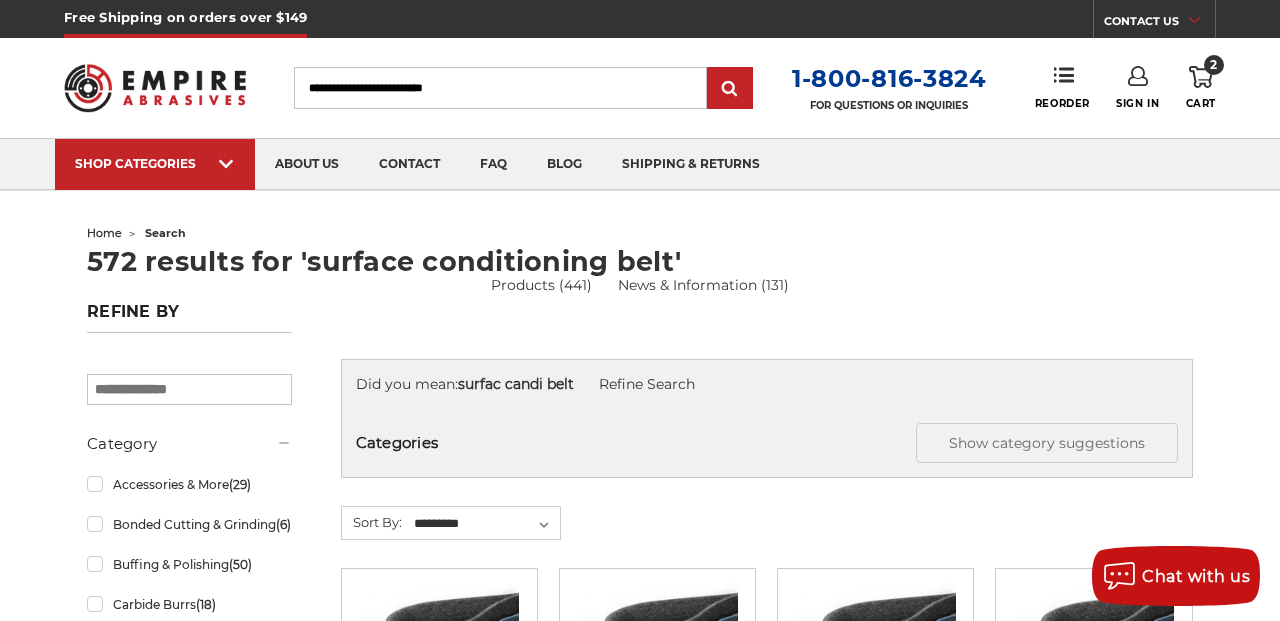 click on "Search" at bounding box center [500, 88] 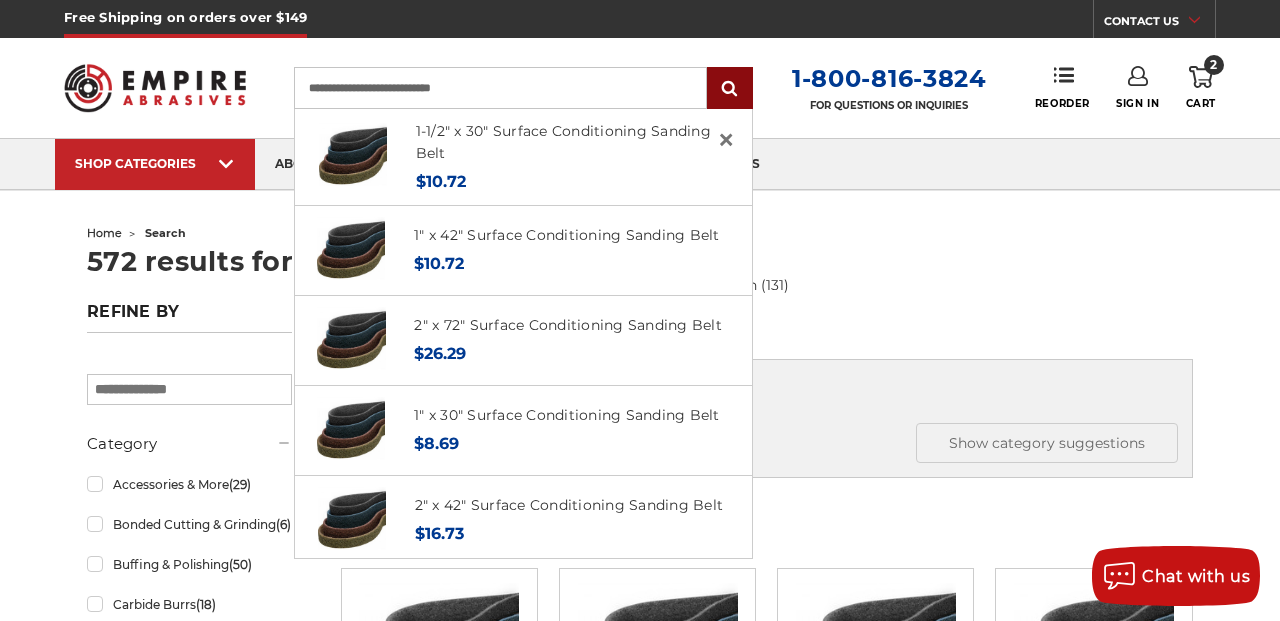 type on "**********" 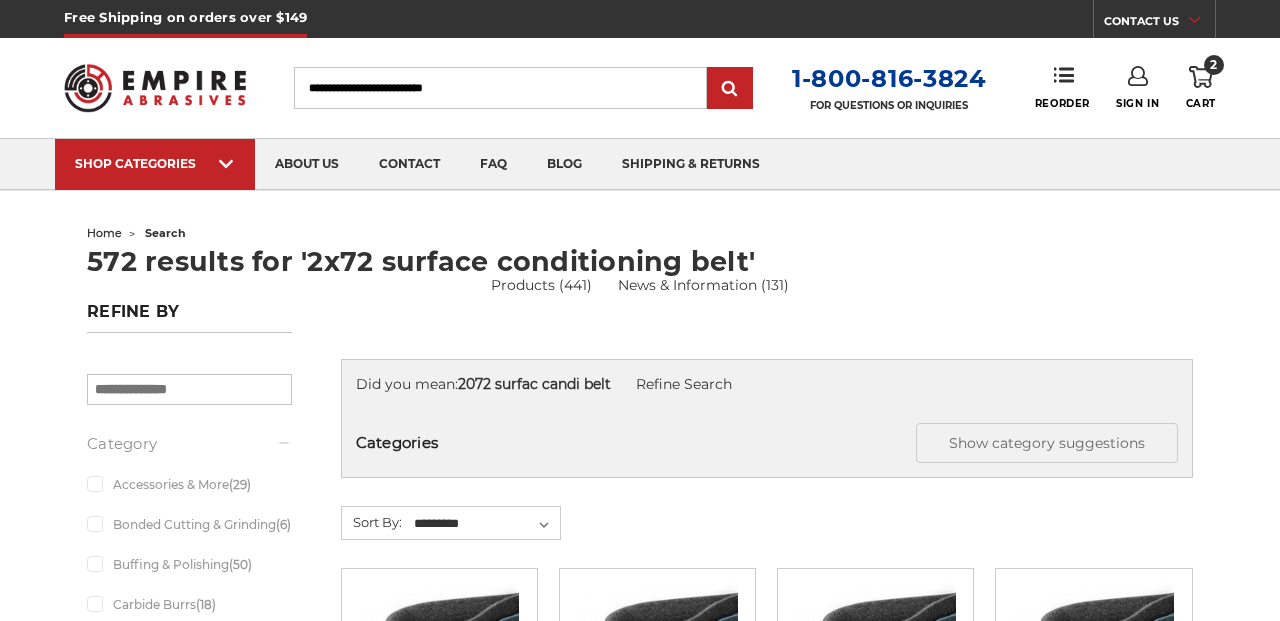scroll, scrollTop: 0, scrollLeft: 0, axis: both 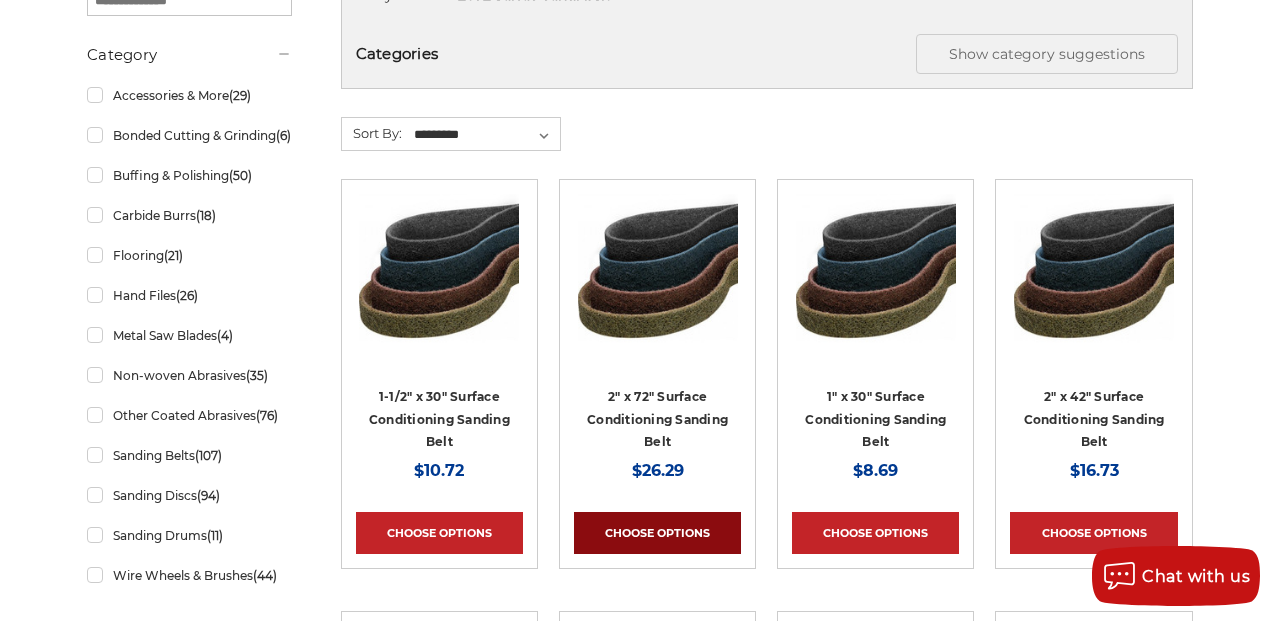 click on "Choose Options" at bounding box center (657, 533) 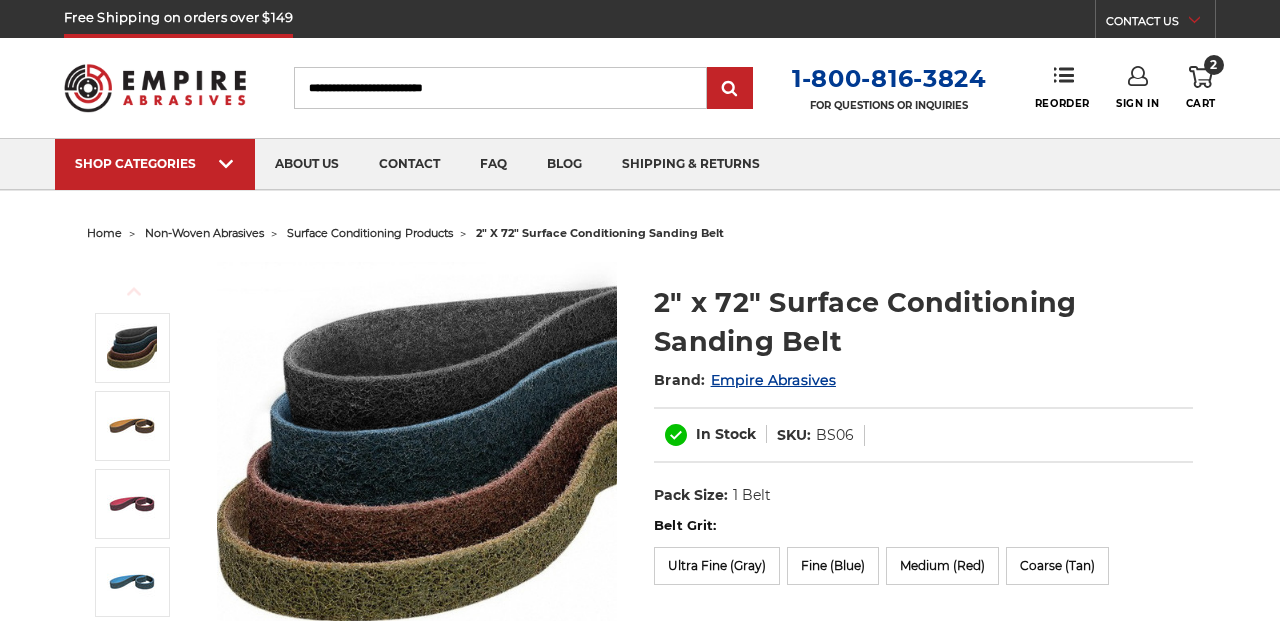 scroll, scrollTop: 0, scrollLeft: 0, axis: both 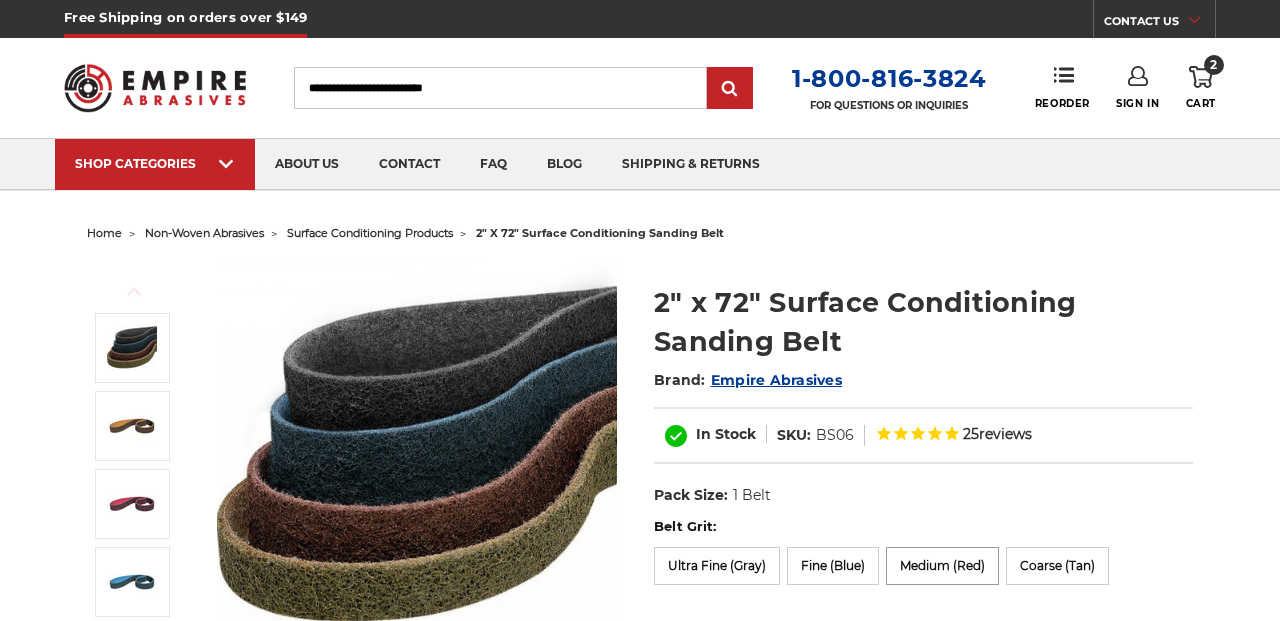 click on "Medium (Red)" at bounding box center (942, 566) 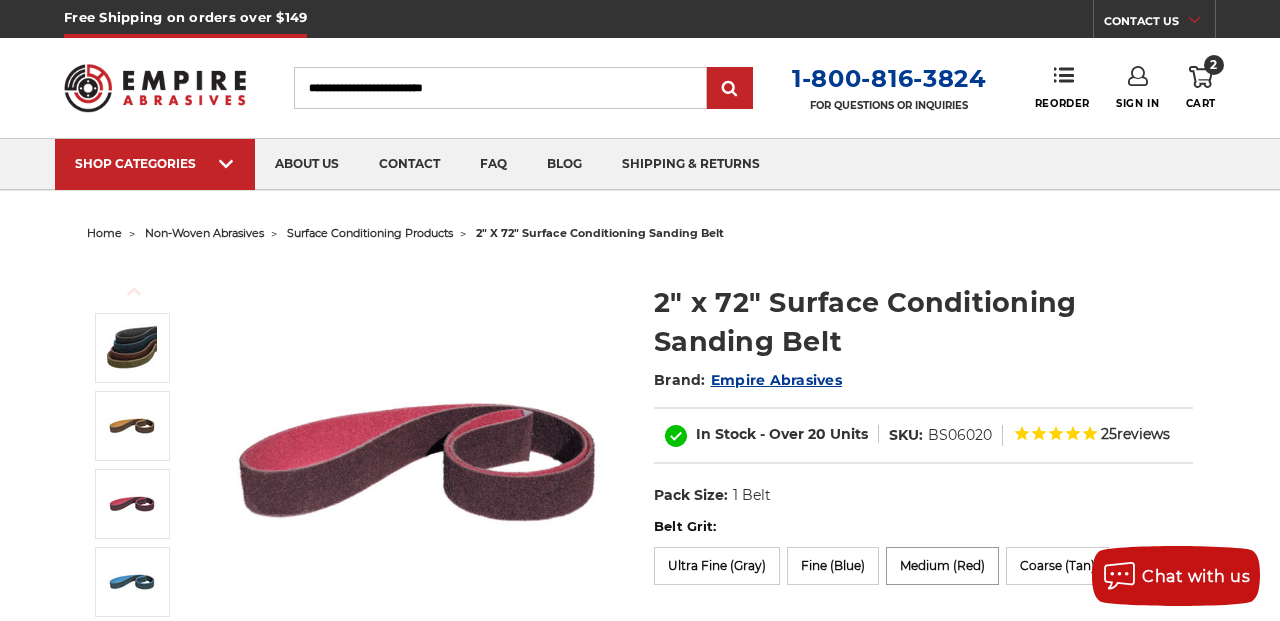 scroll, scrollTop: 0, scrollLeft: 0, axis: both 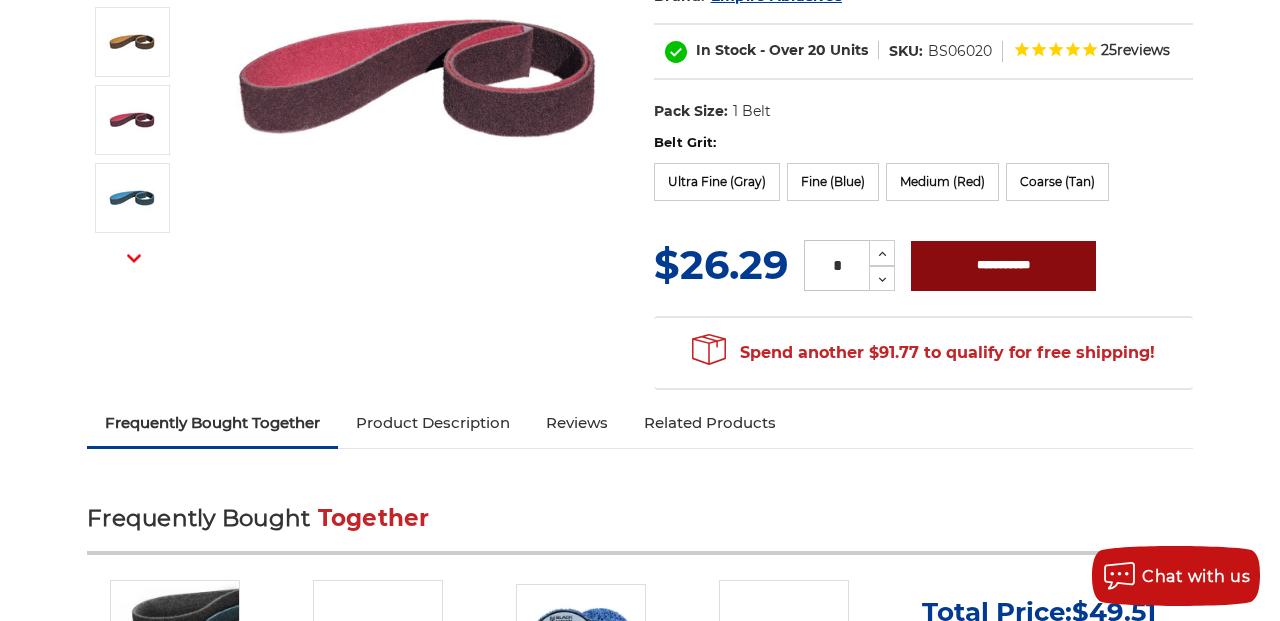 click on "**********" at bounding box center (1003, 266) 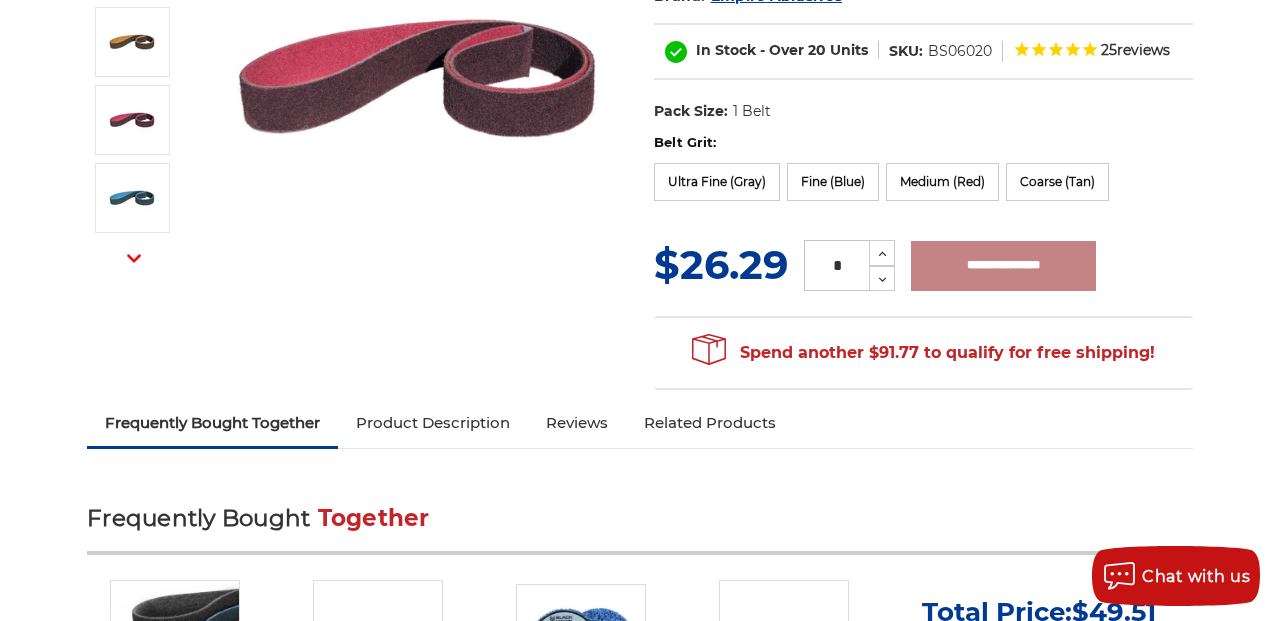 type on "**********" 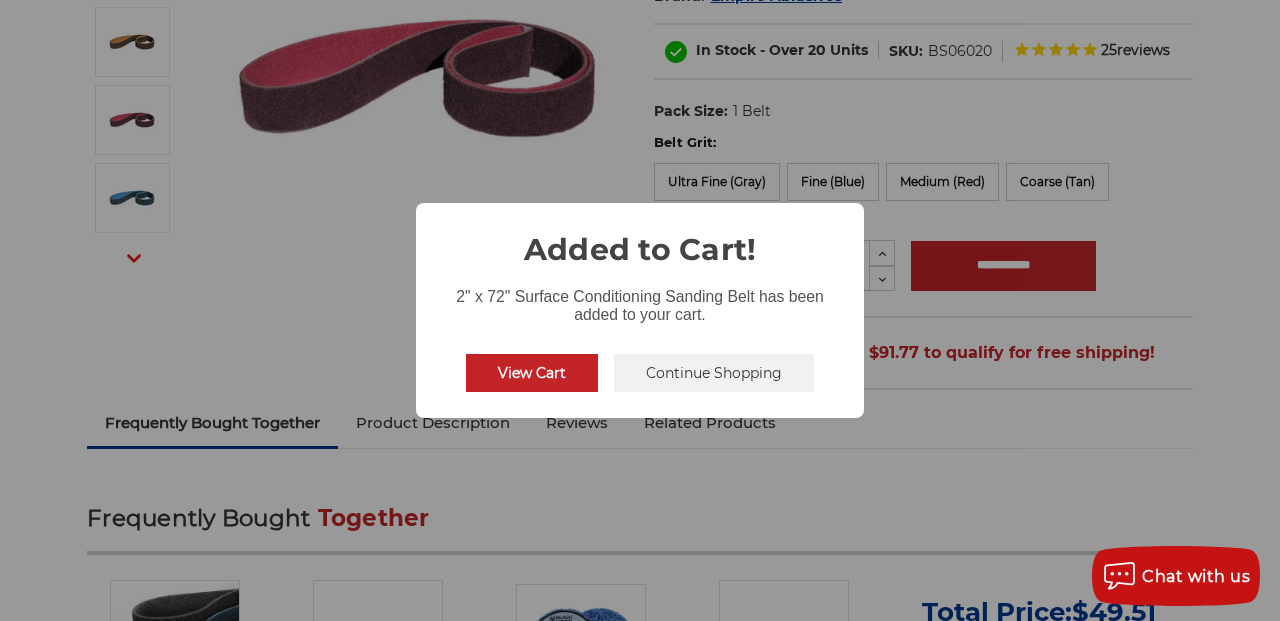 click on "View Cart" at bounding box center (532, 373) 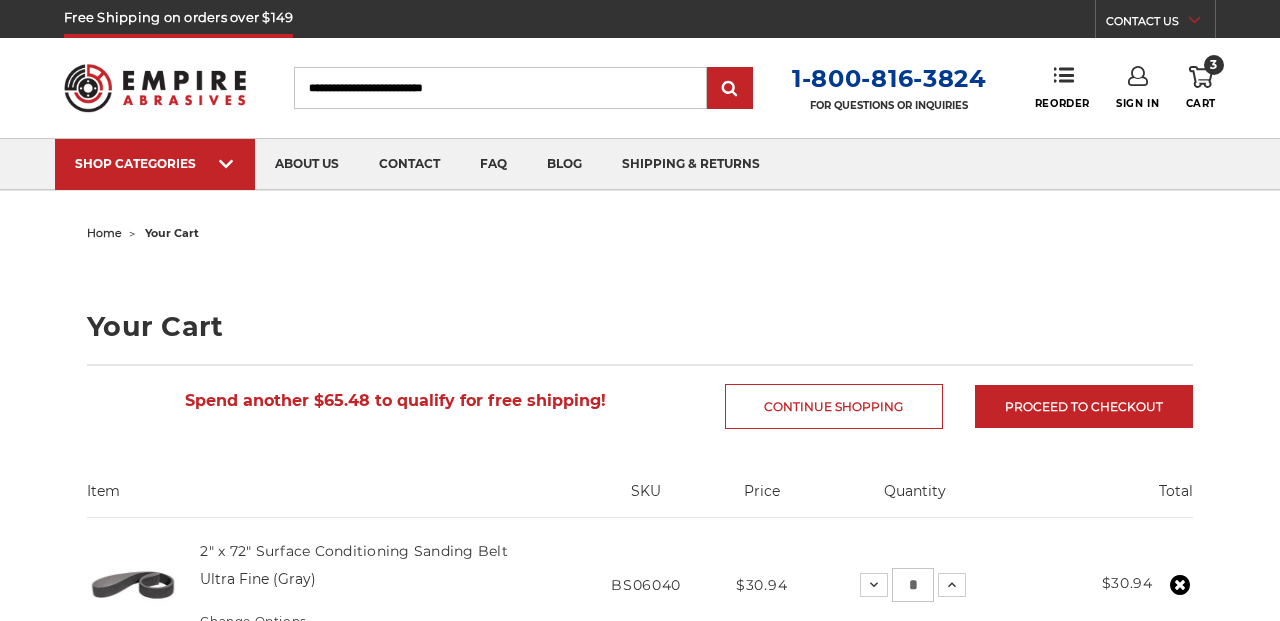 scroll, scrollTop: 0, scrollLeft: 0, axis: both 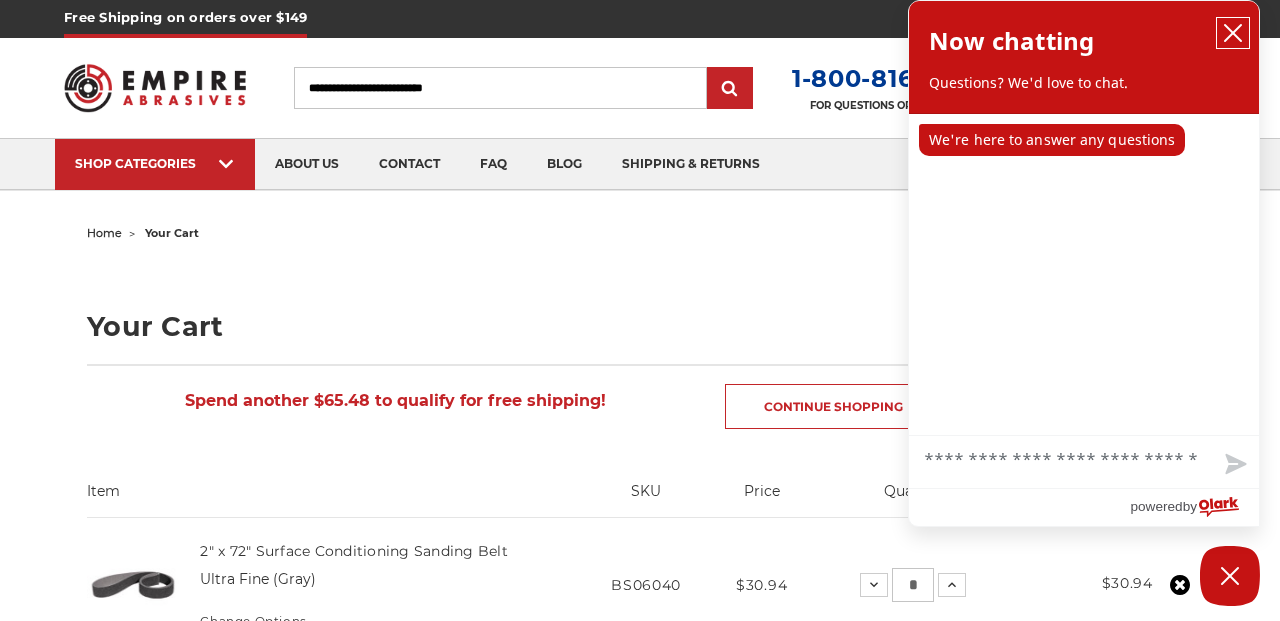 click 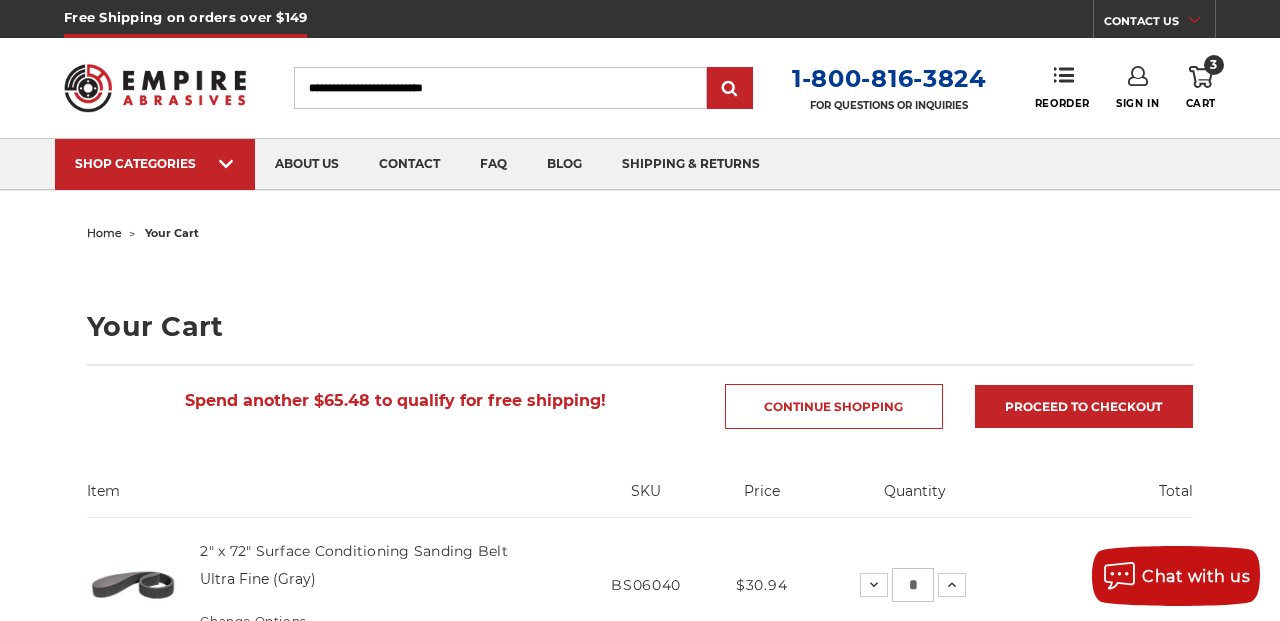 click 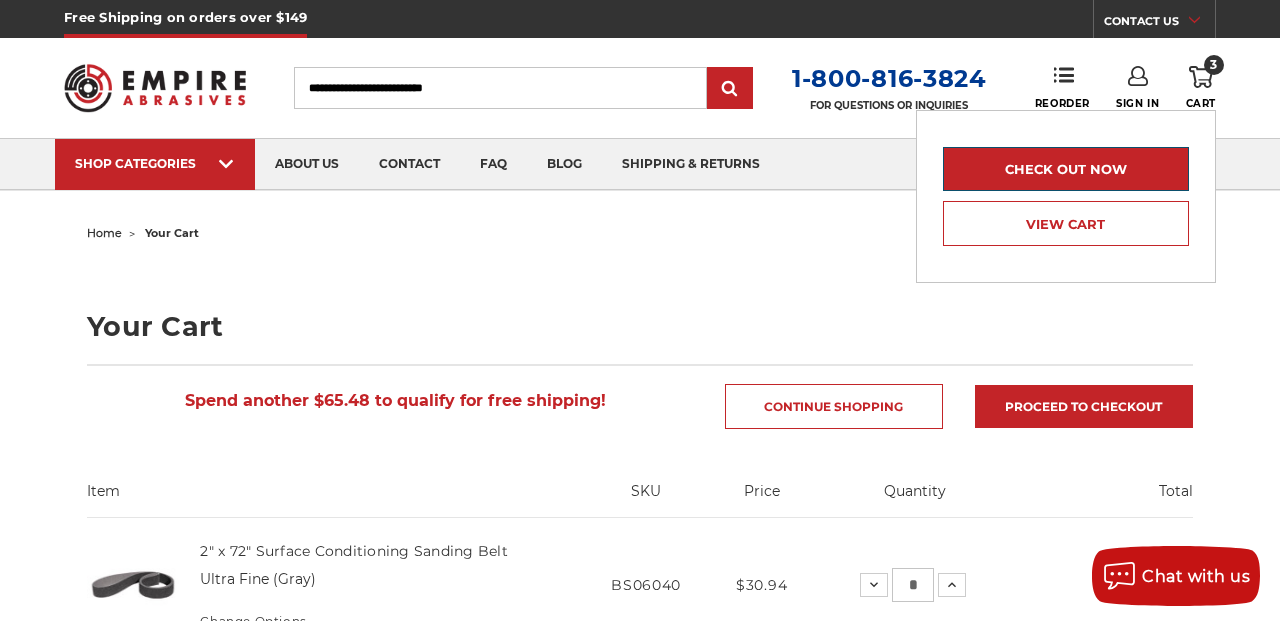 click on "Check out now" at bounding box center (1066, 169) 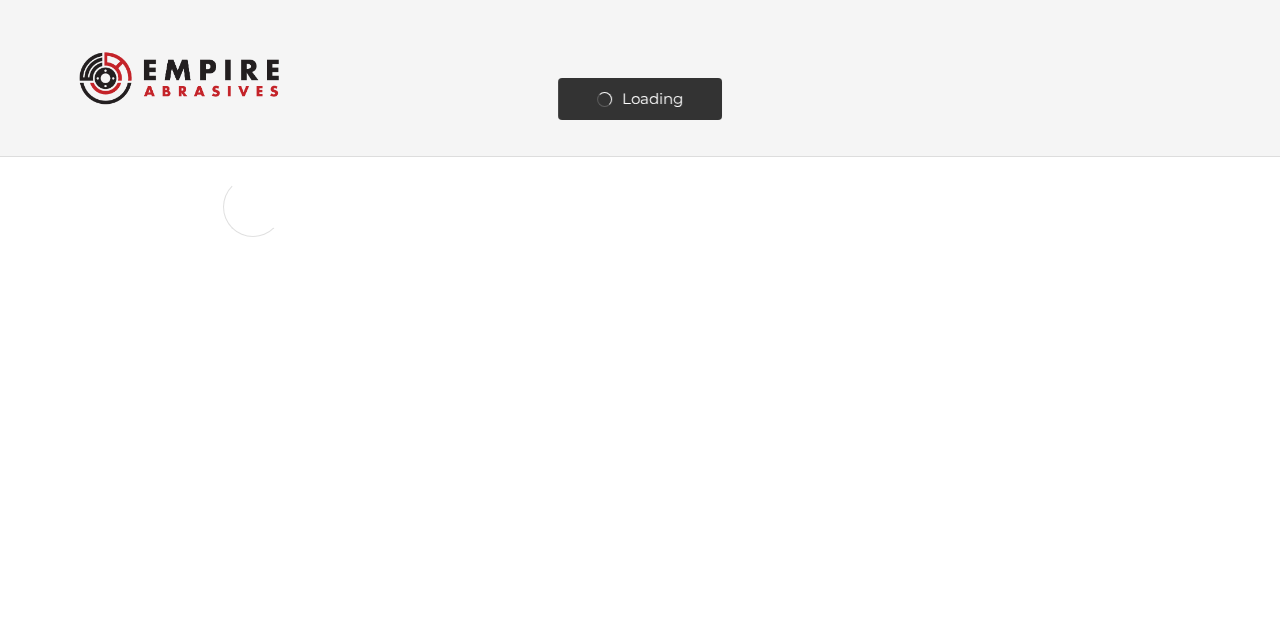 scroll, scrollTop: 0, scrollLeft: 0, axis: both 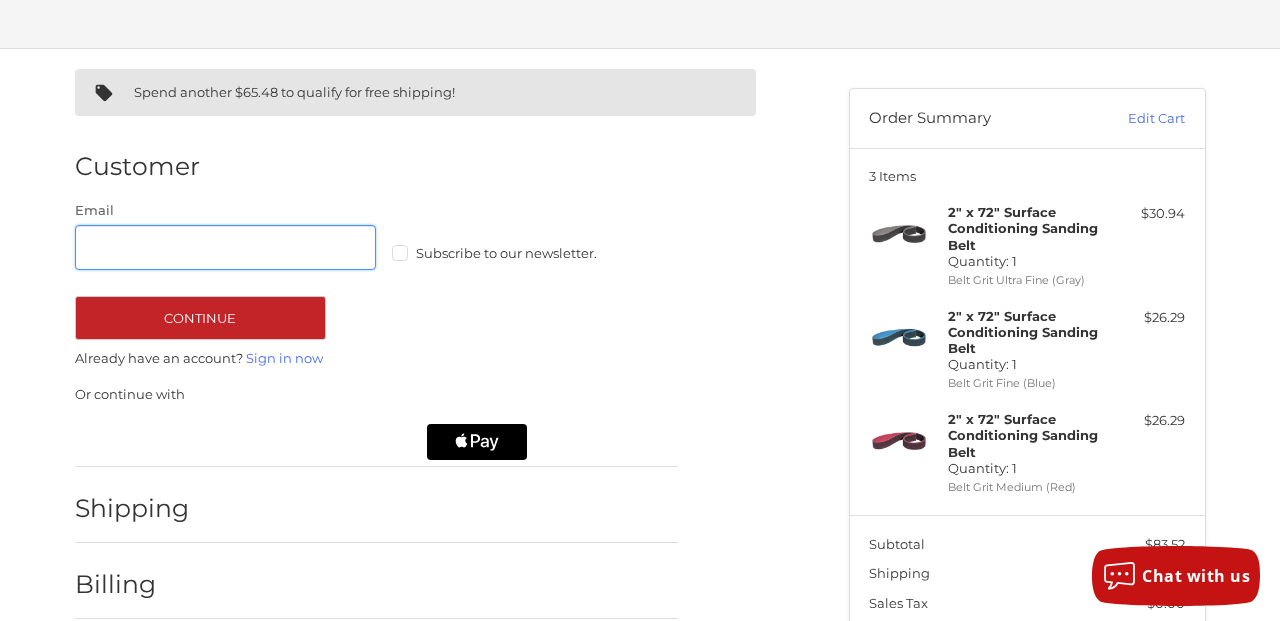 type on "**********" 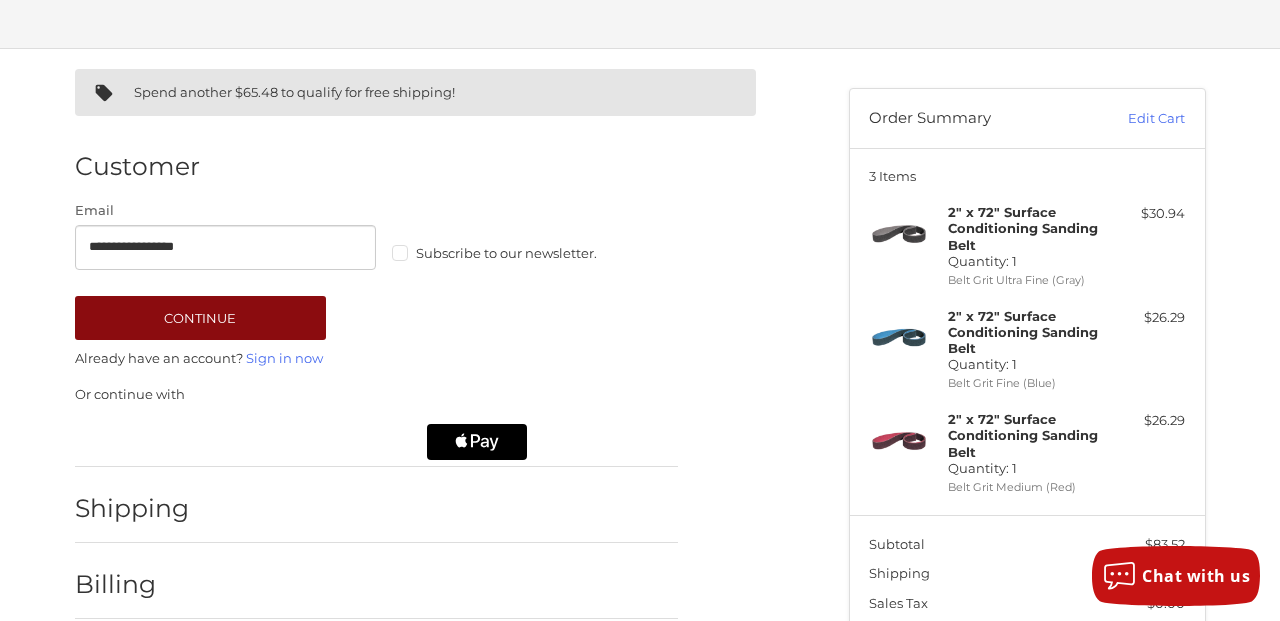 click on "Continue" at bounding box center [200, 318] 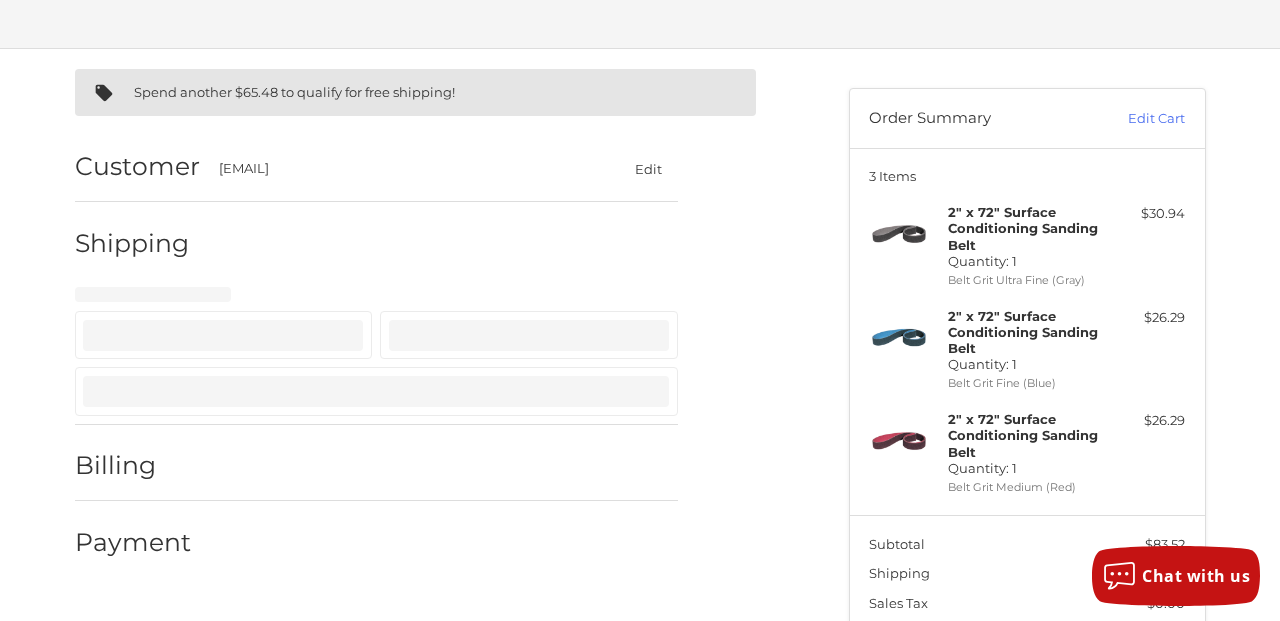 select on "**" 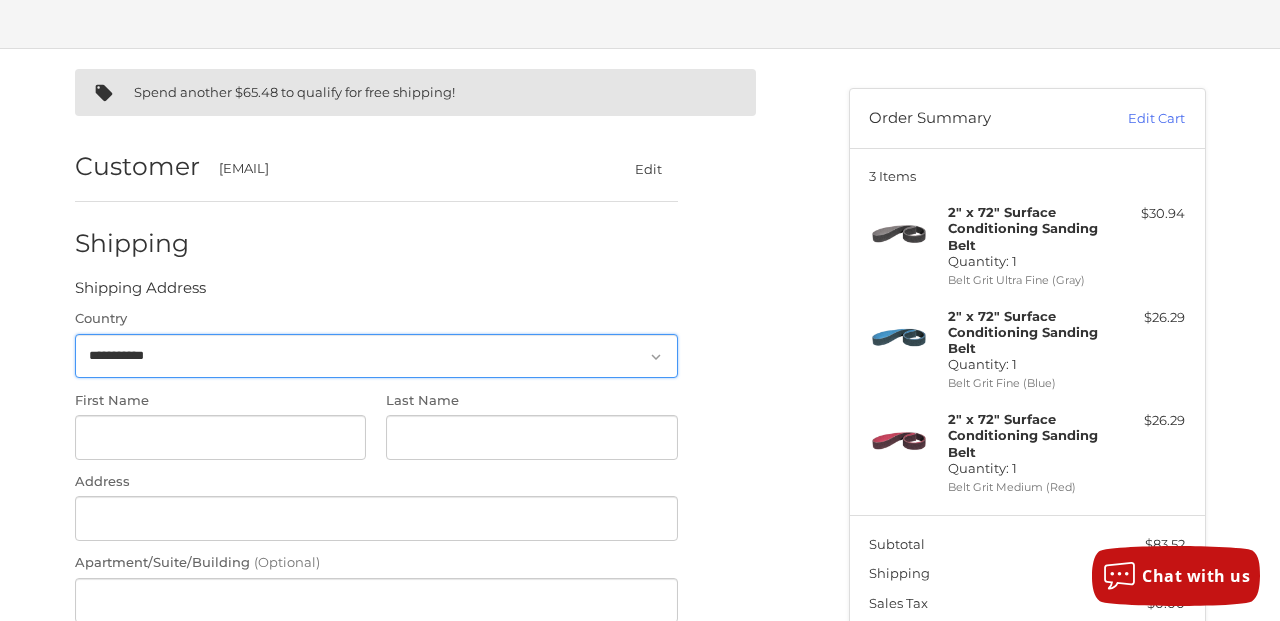 scroll, scrollTop: 184, scrollLeft: 0, axis: vertical 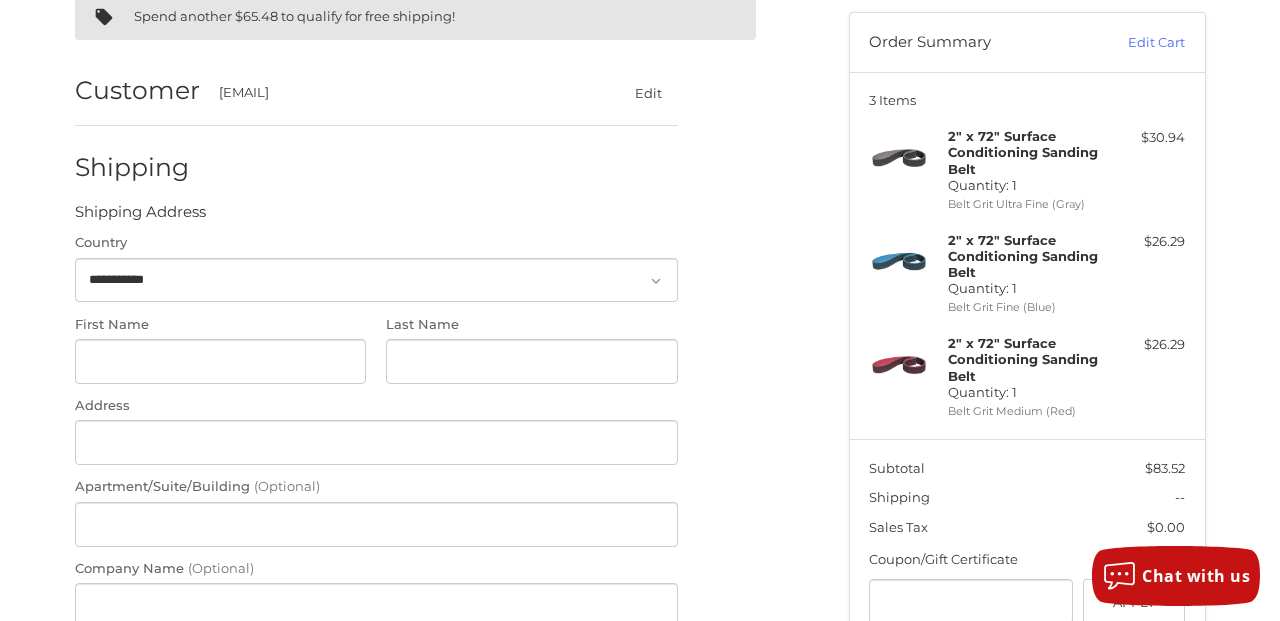 click on "Spend another $65.48 to qualify for free shipping! Customer [EMAIL] Edit Shipping Shipping Address Country [COUNTRY] [STATE] [ZIP] First Name [FIRST] Last Name [LAST] Address [ADDRESS] Apartment/Suite/Building   (Optional) Company Name   (Optional) City [CITY] State/Province [PROVINCE] [POSTAL_CODE] [PHONE] Shipping Method Continue" at bounding box center [447, 664] 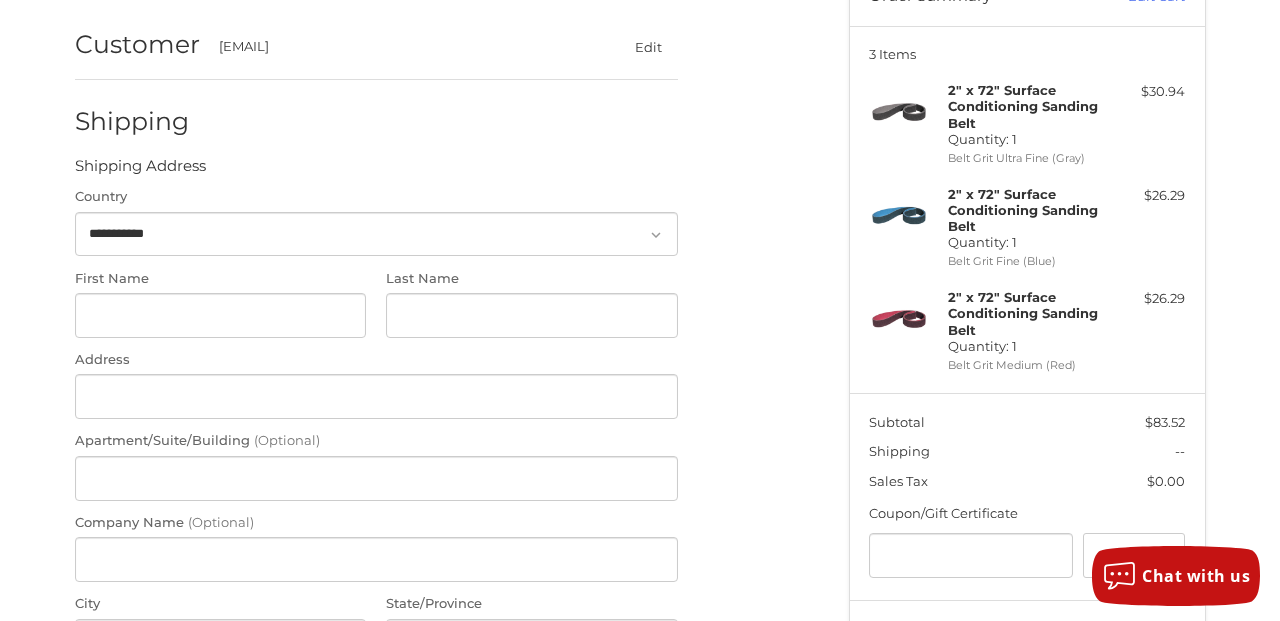 scroll, scrollTop: 253, scrollLeft: 0, axis: vertical 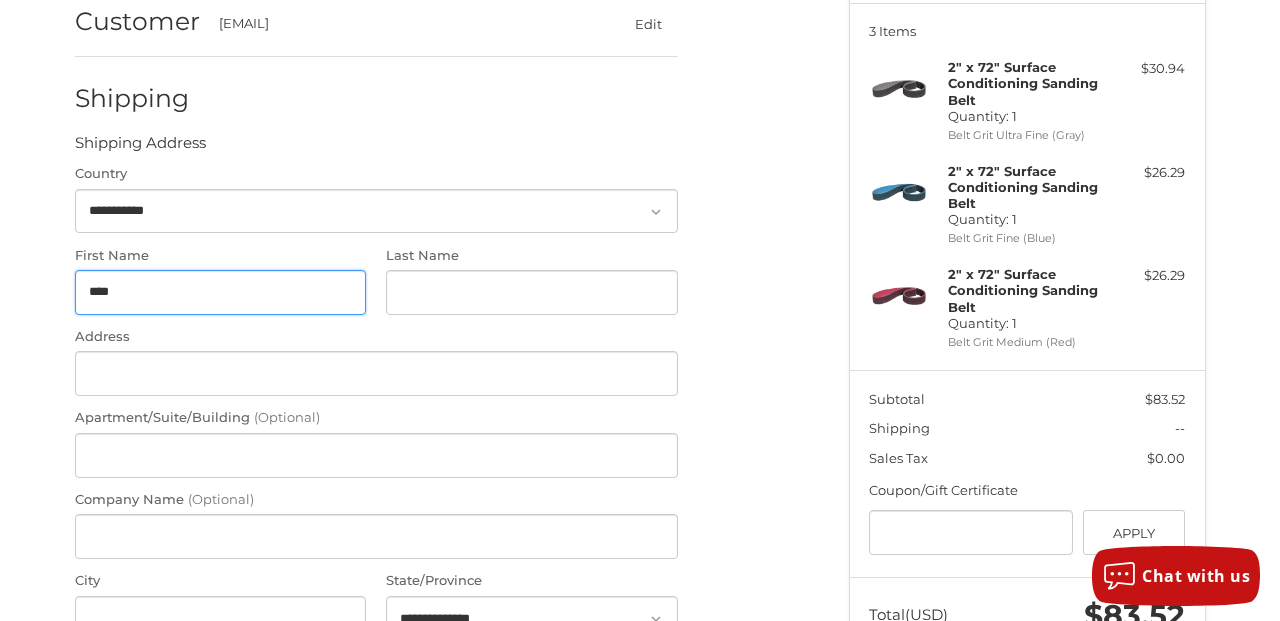 type on "*******" 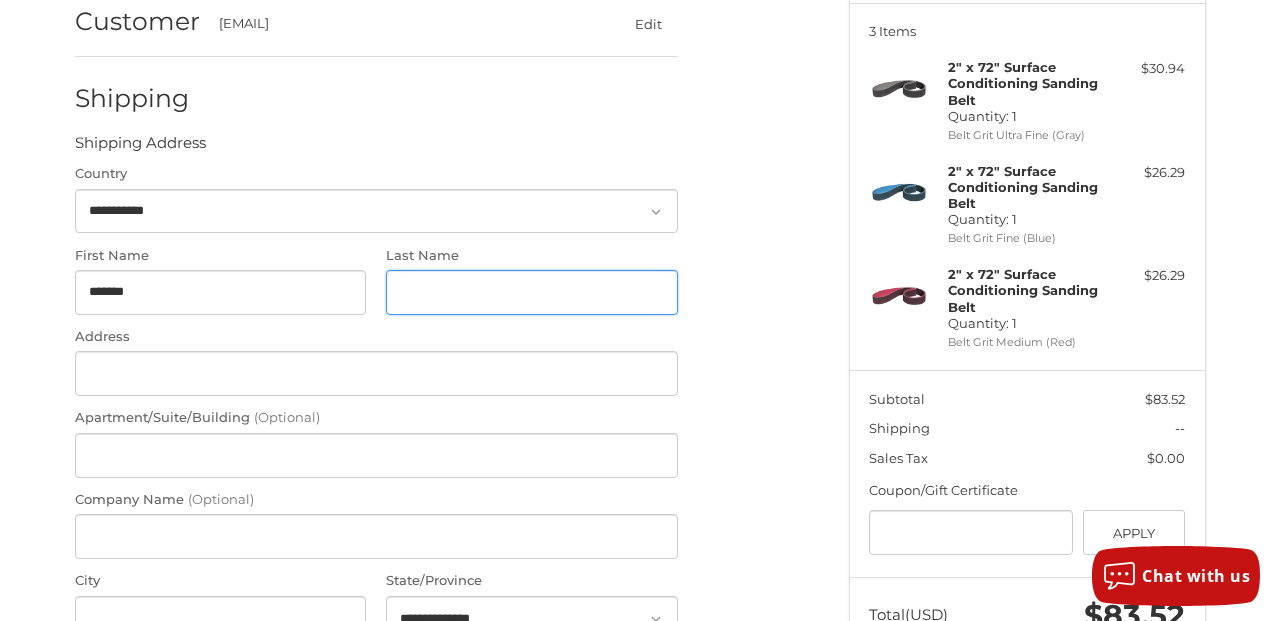 type on "*******" 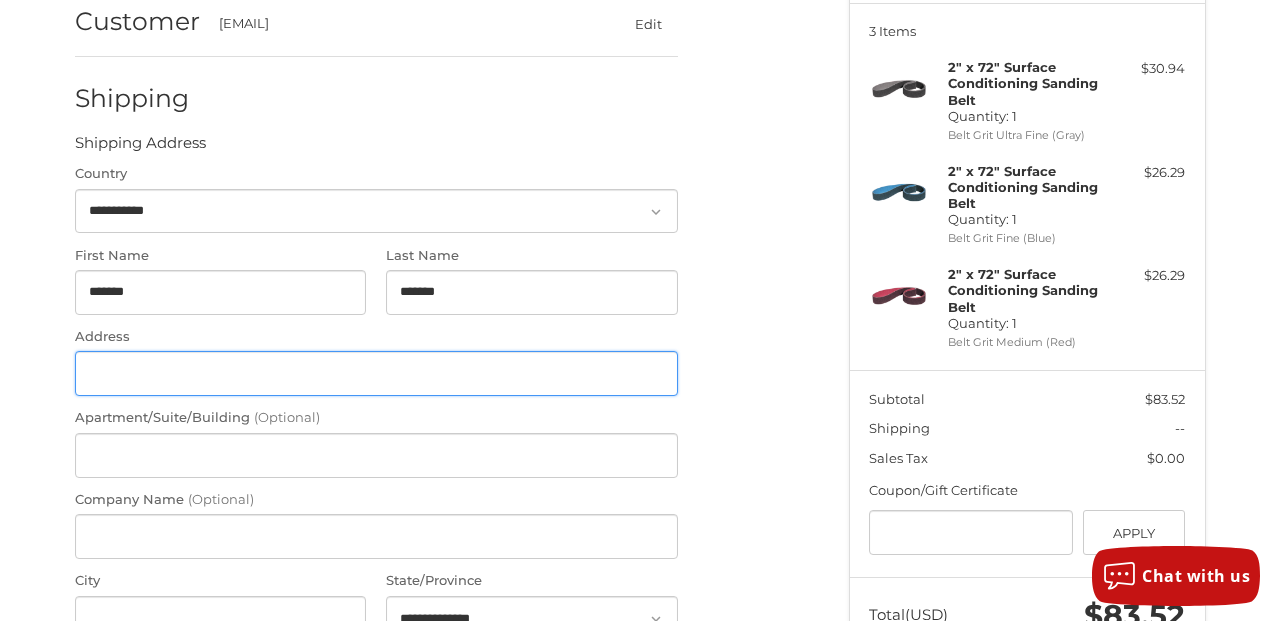 type on "**********" 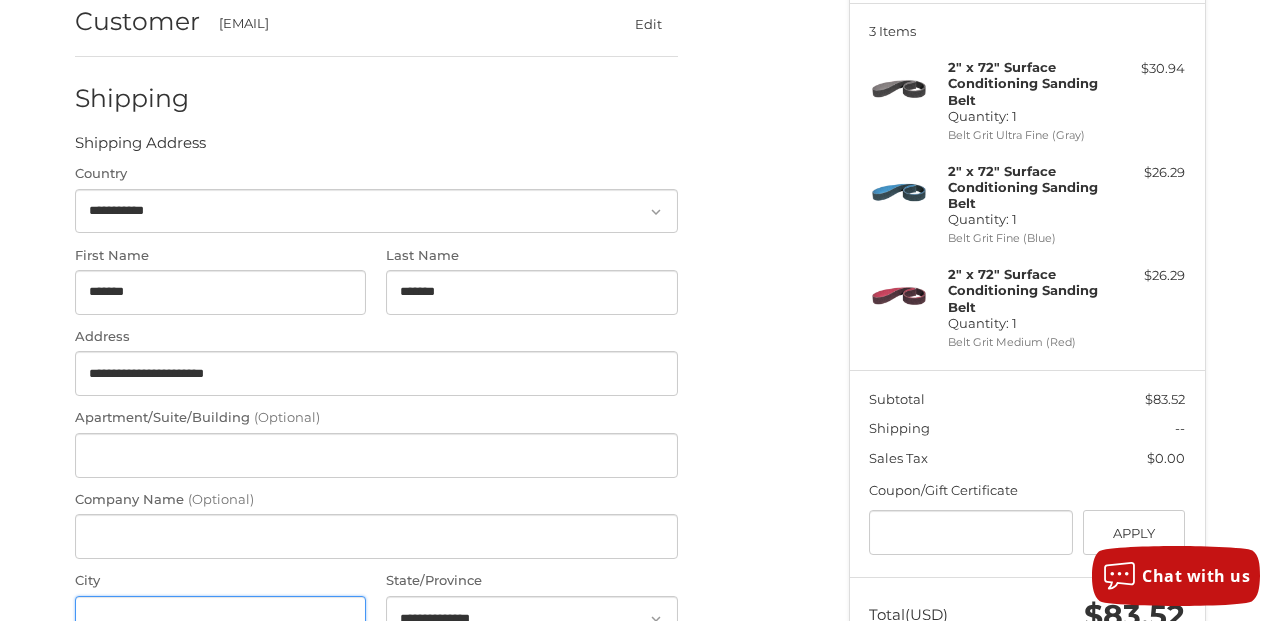 type on "*********" 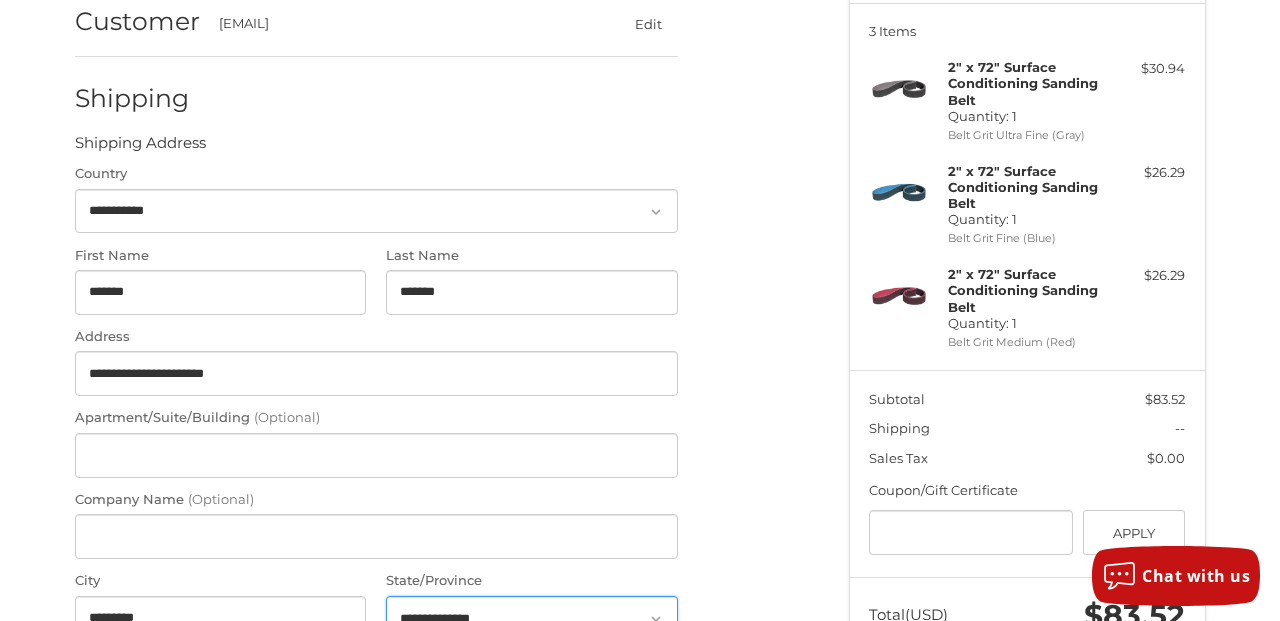 select on "**" 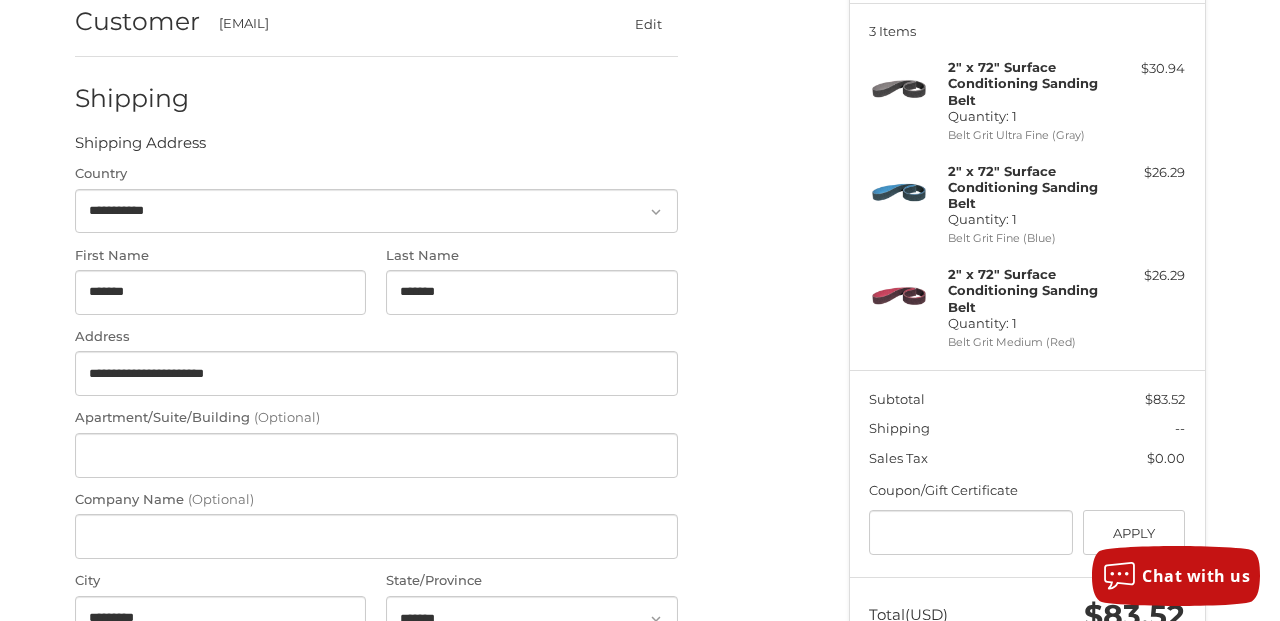 type on "*****" 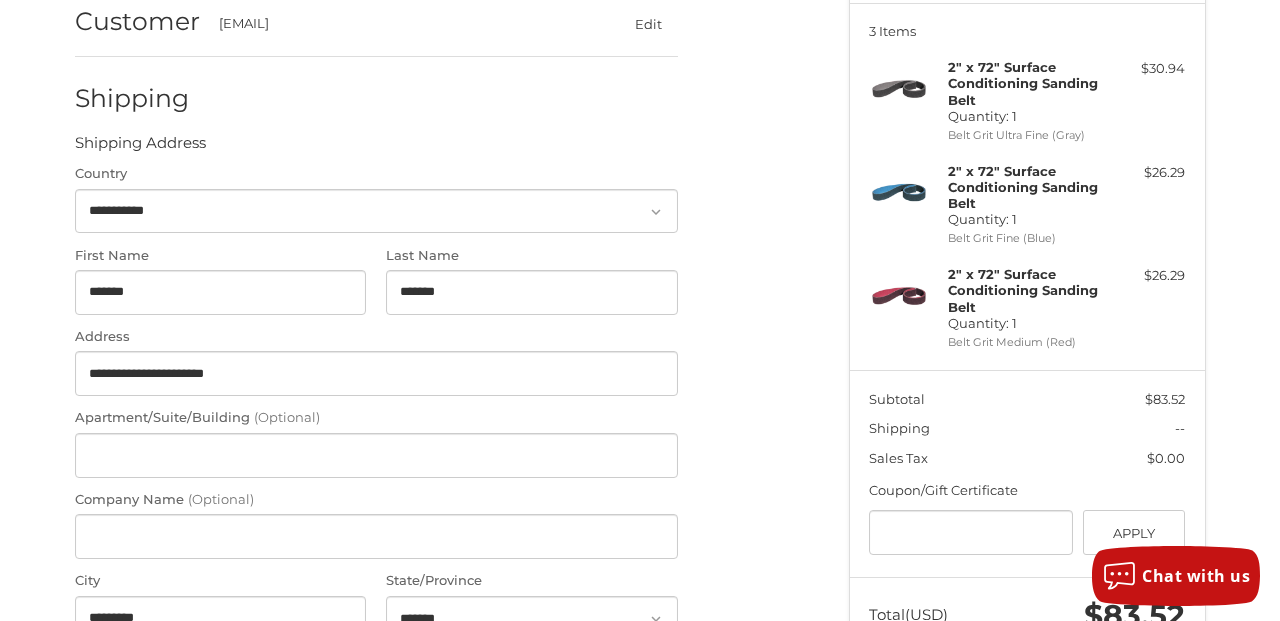 click on "Spend another $65.48 to qualify for free shipping! Customer [EMAIL] Edit Shipping Shipping Address Country [COUNTRY] [STATE] [ZIP] First Name [FIRST] Last Name [LAST] Address [ADDRESS] Apartment/Suite/Building   (Optional) Company Name   (Optional) City [CITY] State/Province [PROVINCE] [POSTAL_CODE] [PHONE] Shipping Method Continue" at bounding box center (447, 595) 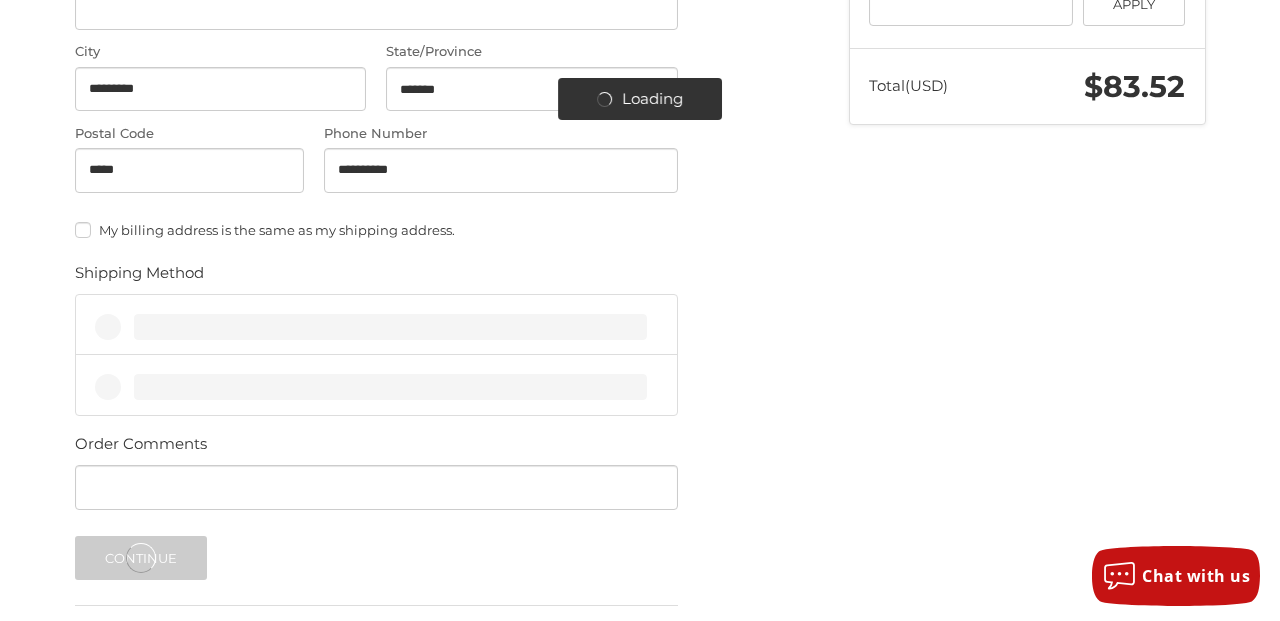 scroll, scrollTop: 876, scrollLeft: 0, axis: vertical 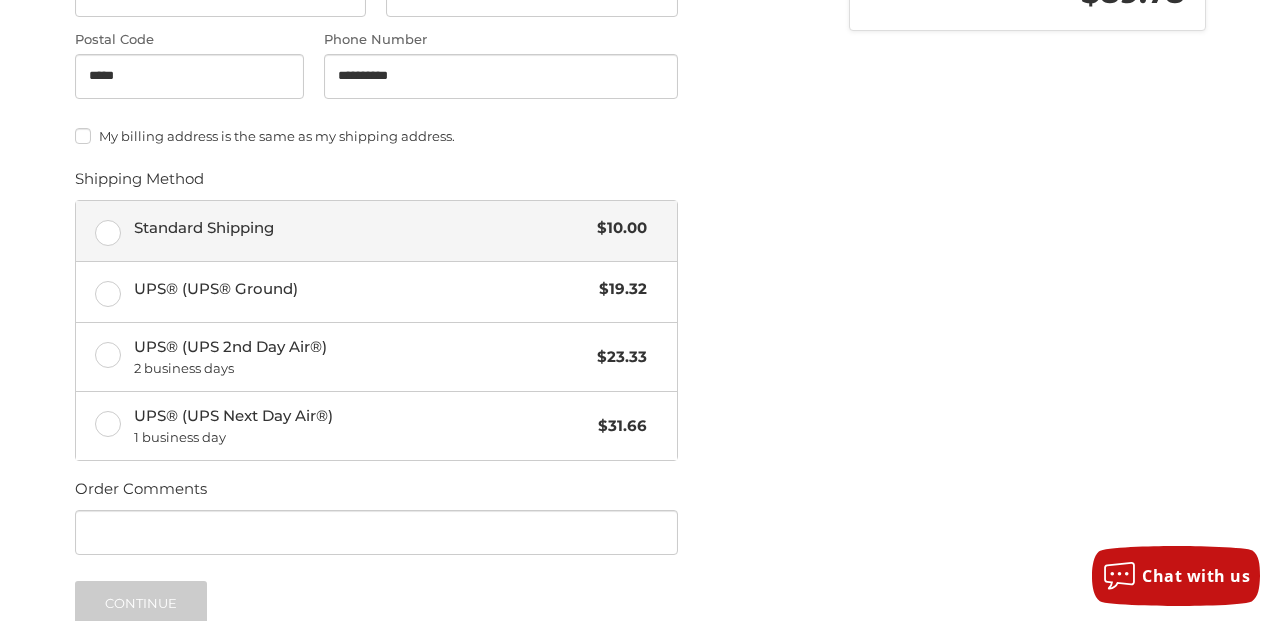 click on "Standard Shipping $10.00" at bounding box center (376, 231) 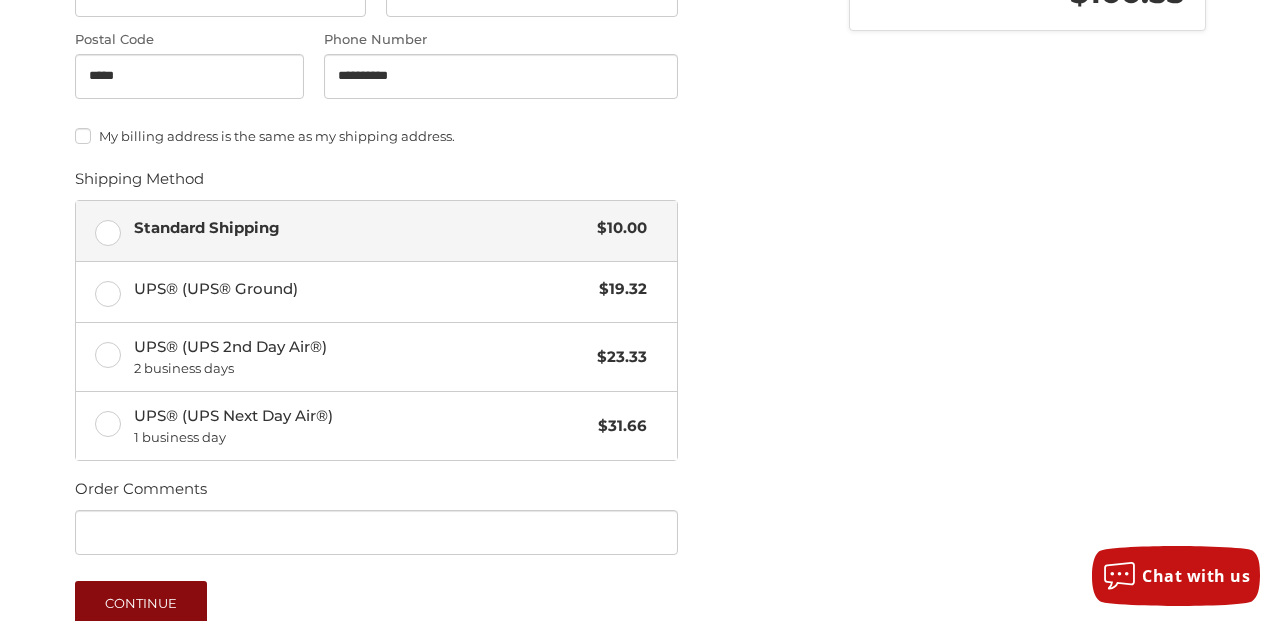 click on "Continue" at bounding box center (141, 603) 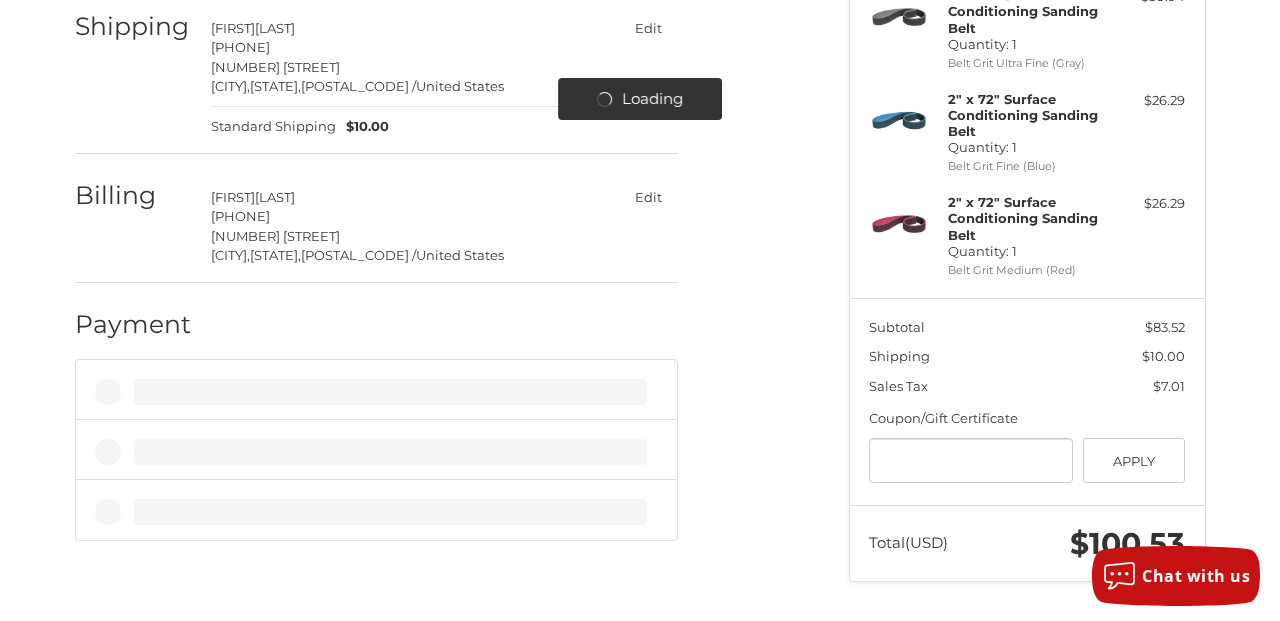 scroll, scrollTop: 317, scrollLeft: 0, axis: vertical 